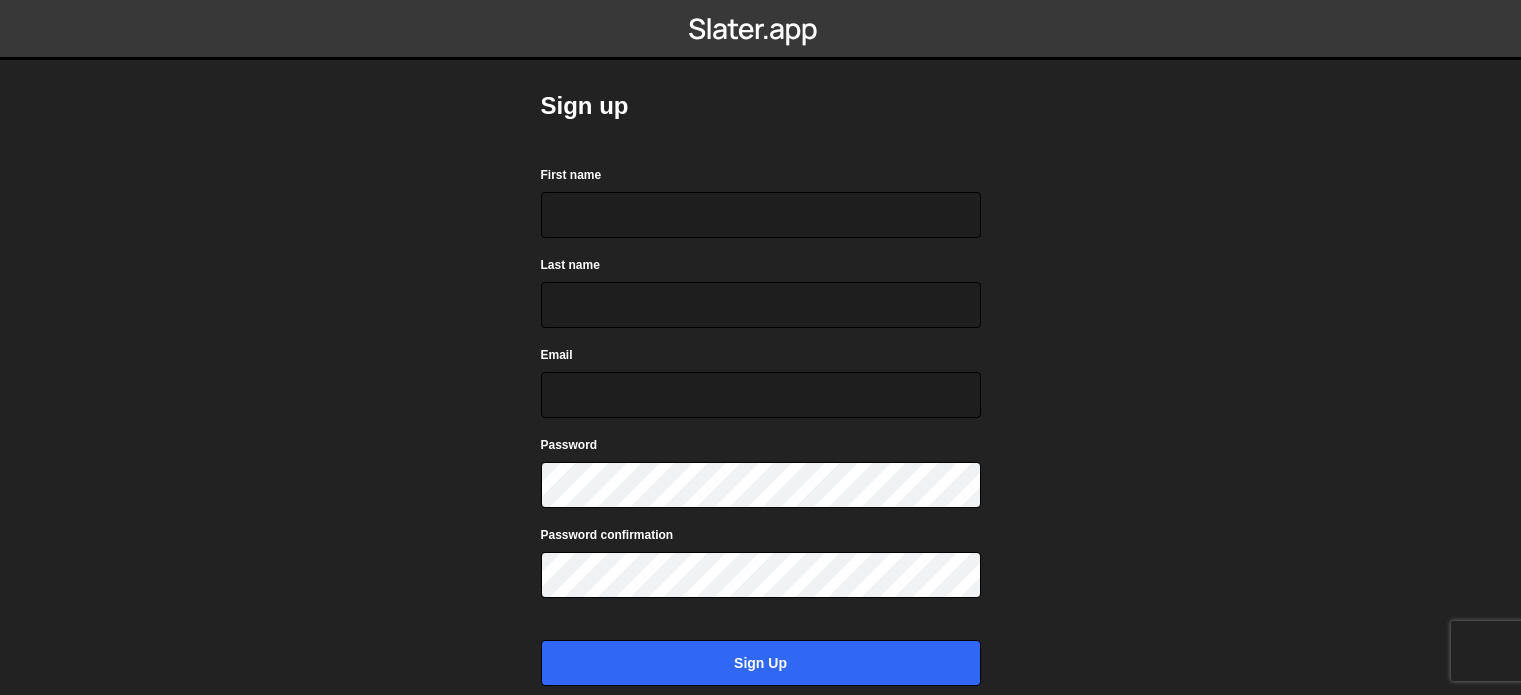 scroll, scrollTop: 0, scrollLeft: 0, axis: both 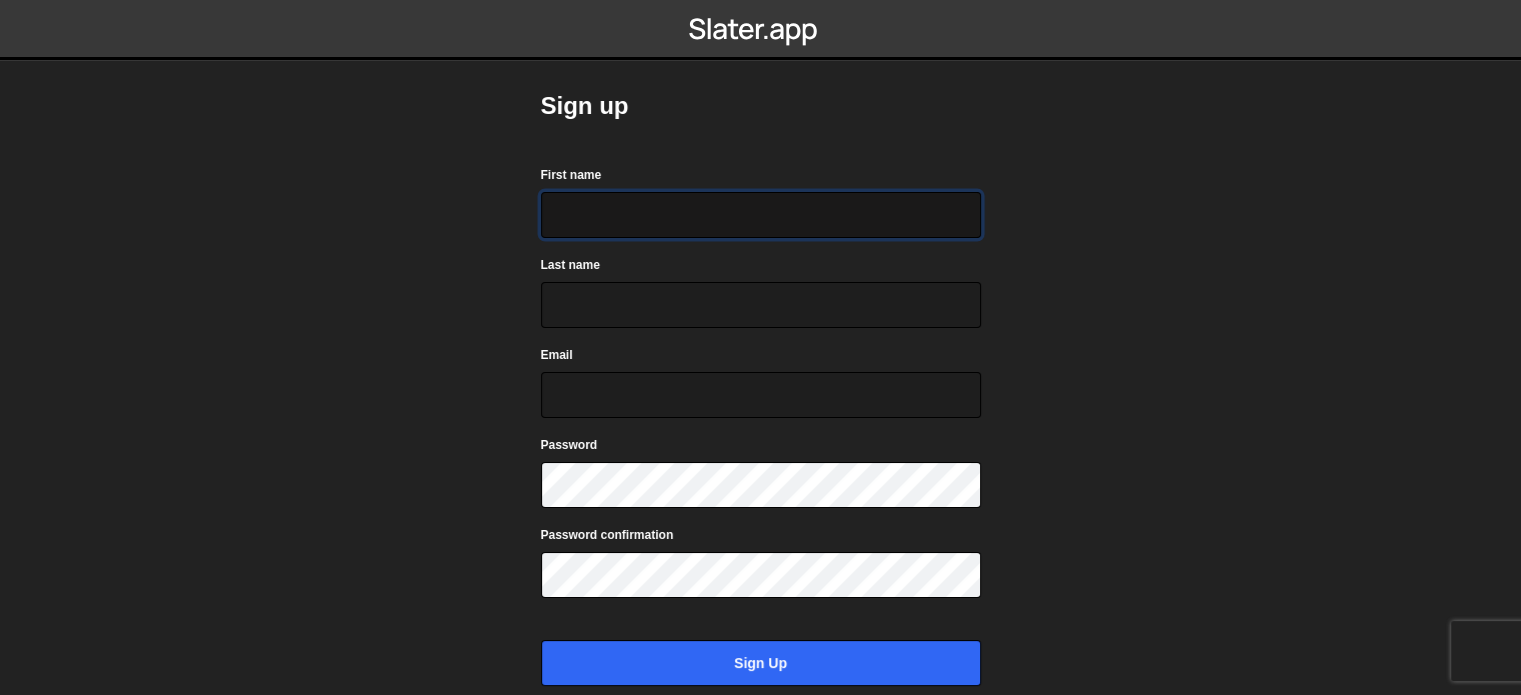 click on "First name" at bounding box center [761, 215] 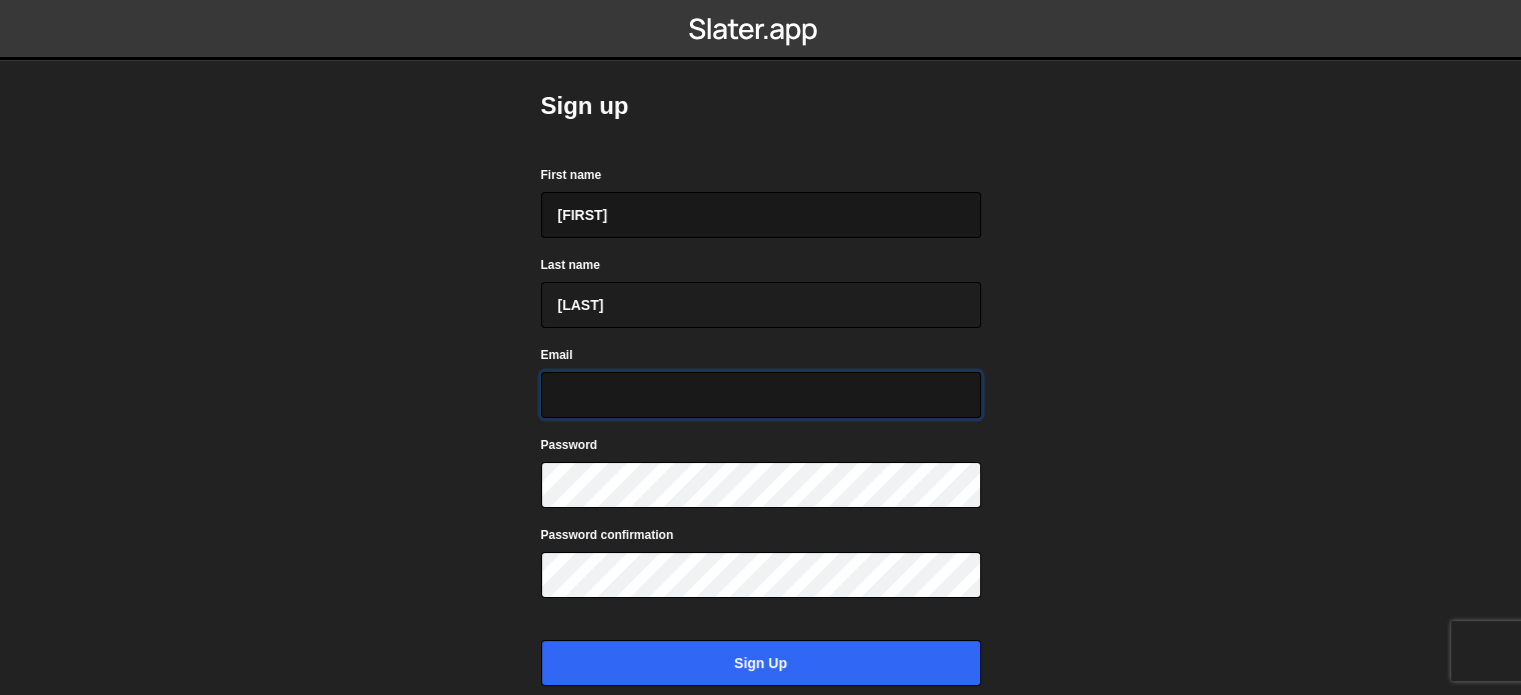 type on "[EMAIL]" 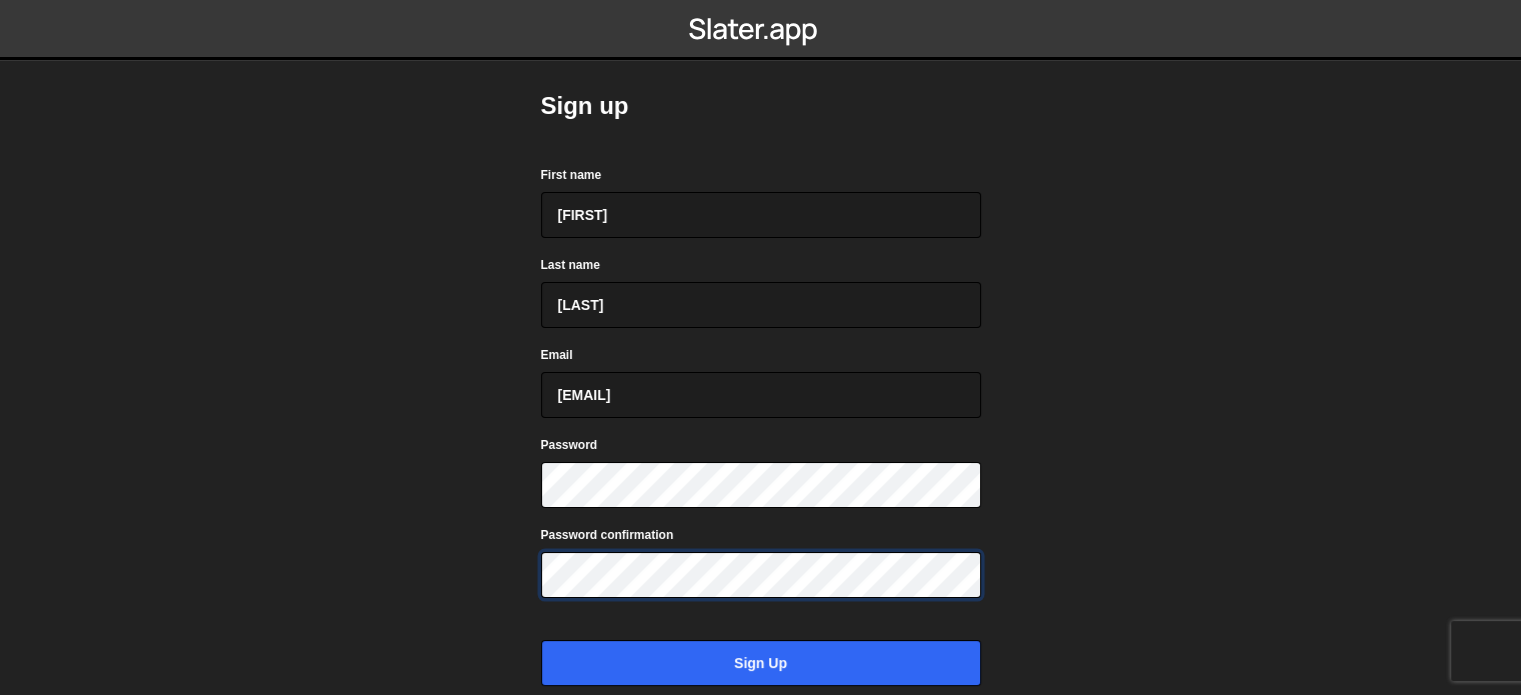 click on "Sign up" at bounding box center [761, 663] 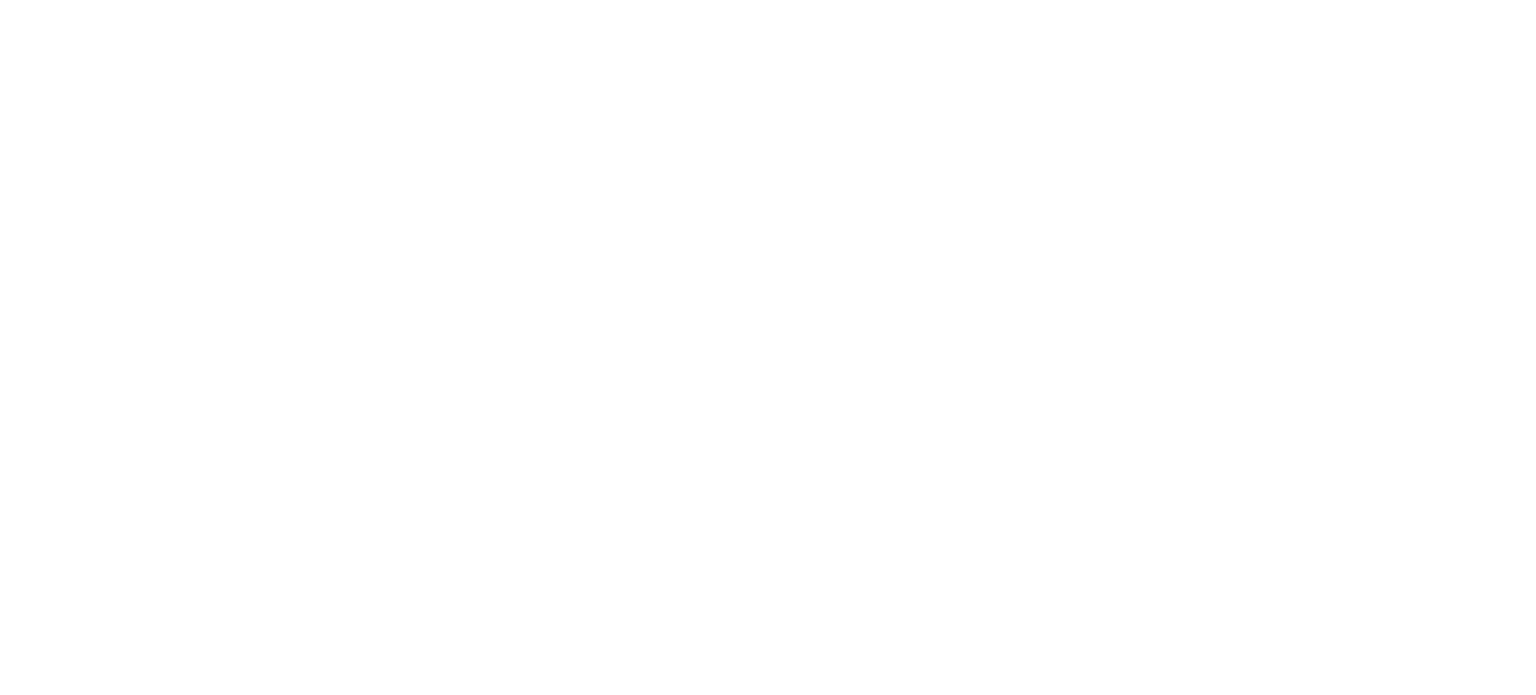scroll, scrollTop: 0, scrollLeft: 0, axis: both 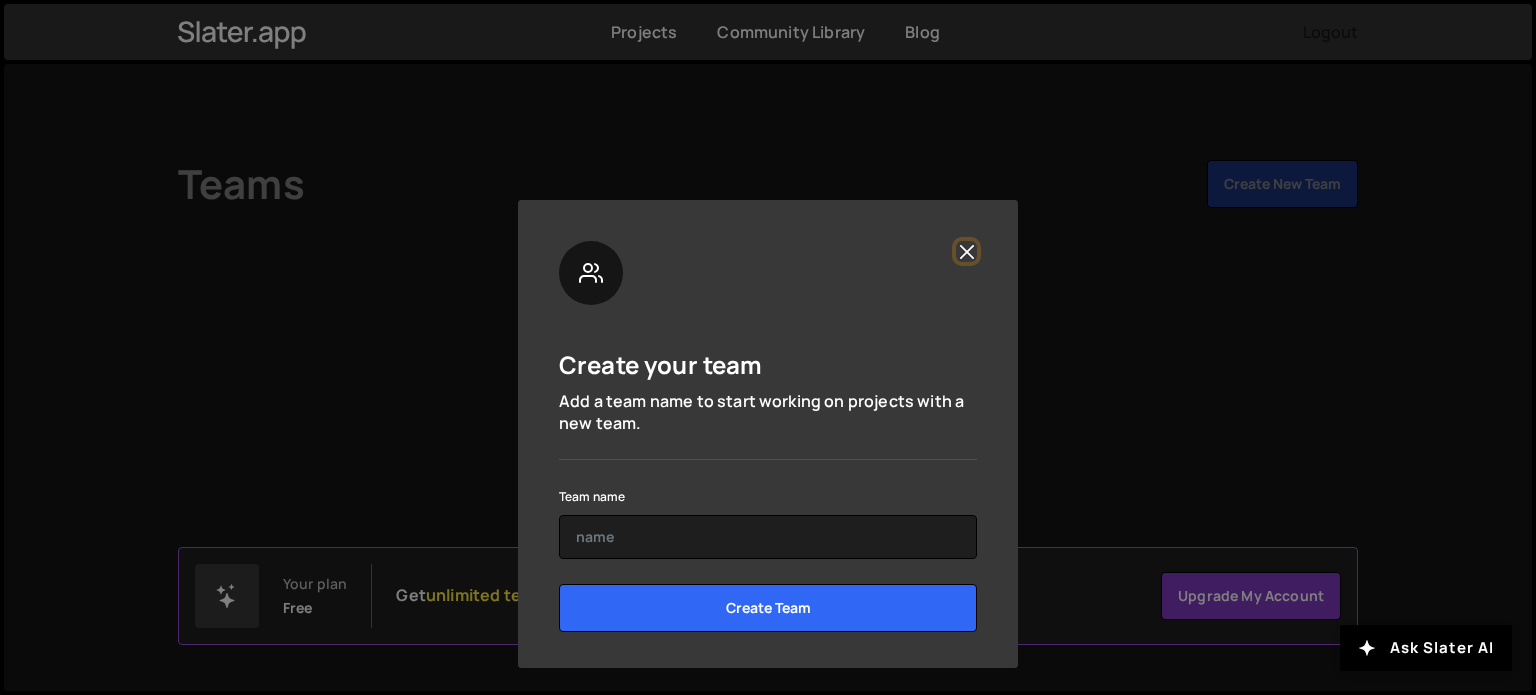 click at bounding box center [966, 251] 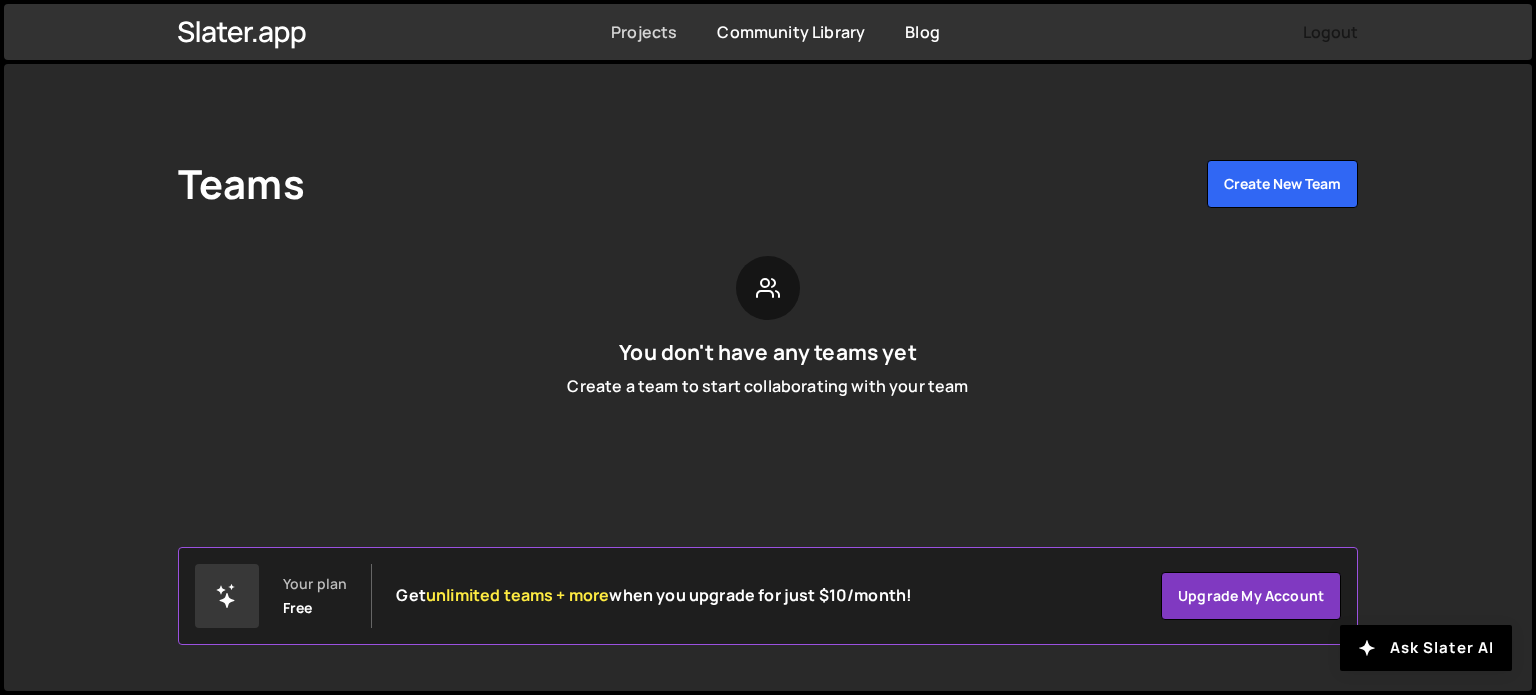 click on "Projects" at bounding box center [644, 32] 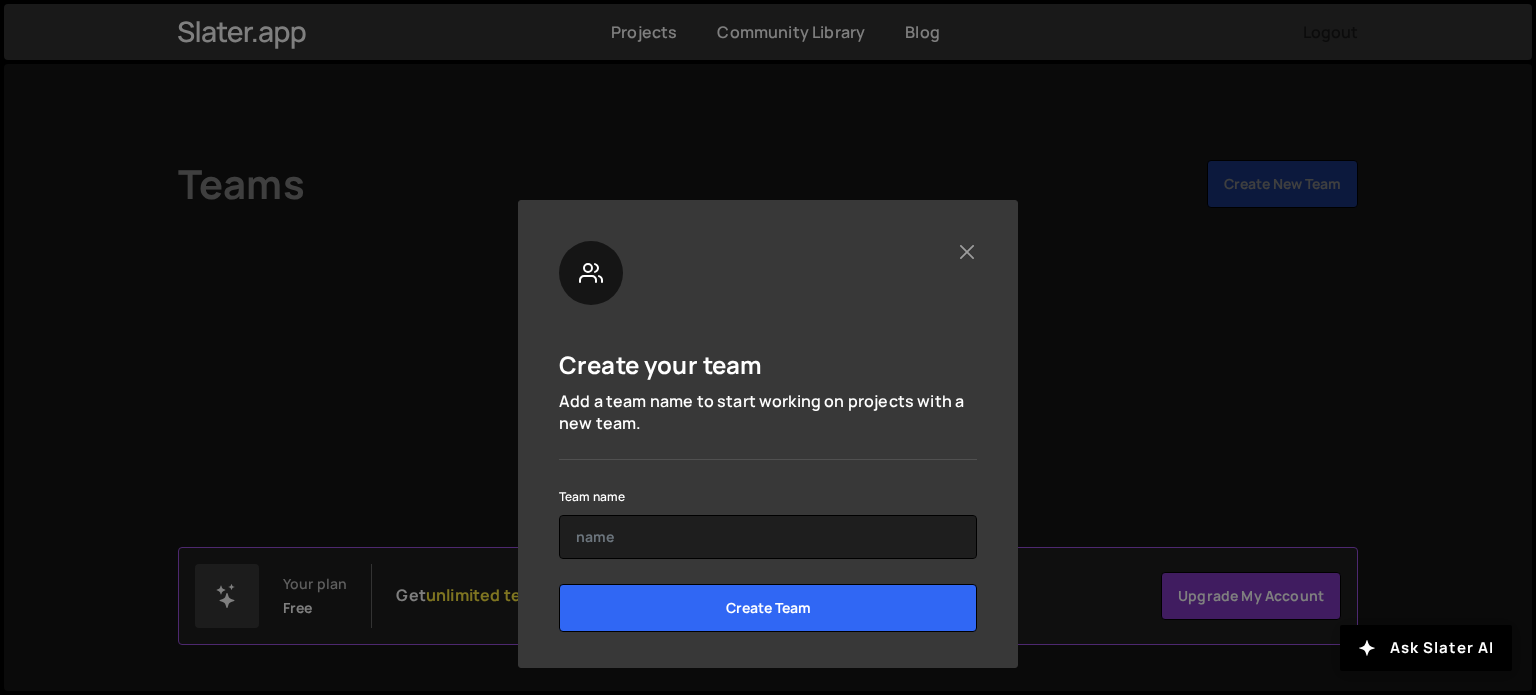 scroll, scrollTop: 0, scrollLeft: 0, axis: both 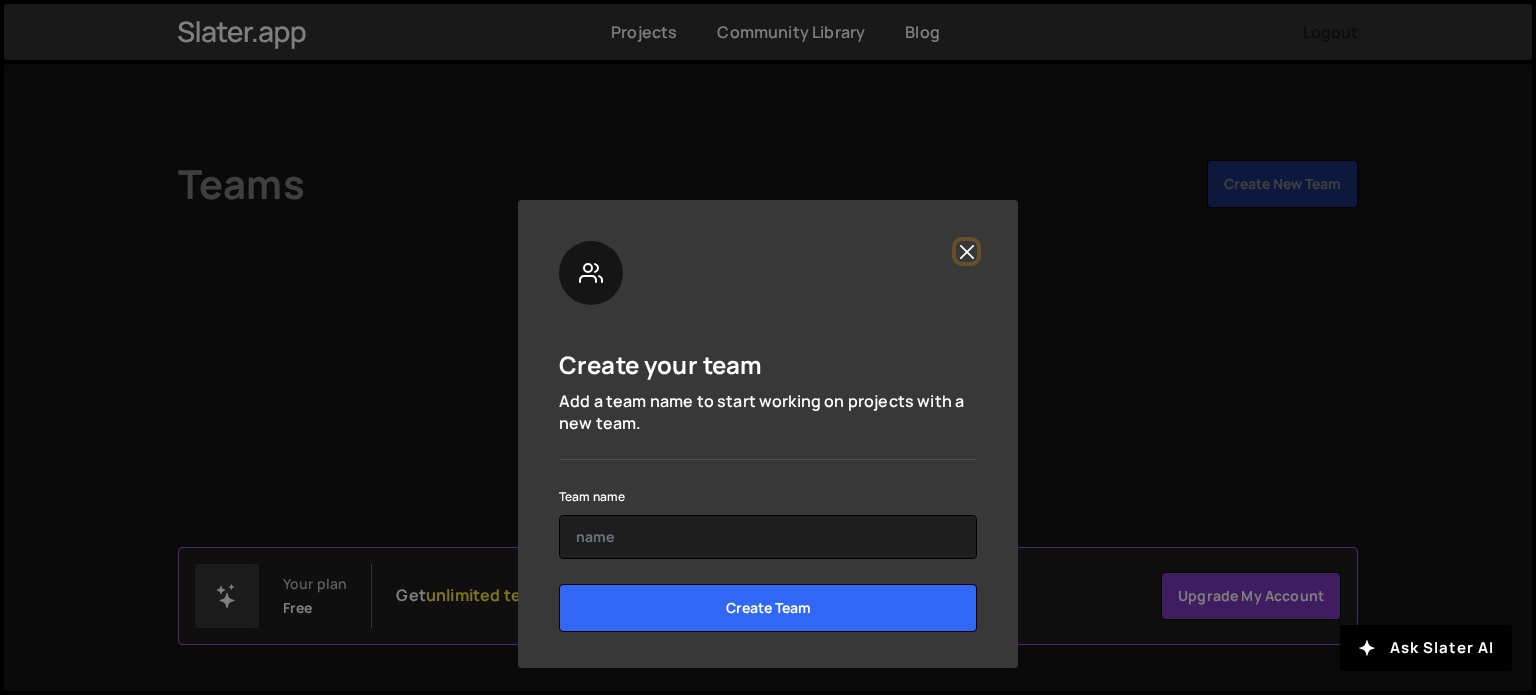 click at bounding box center [966, 251] 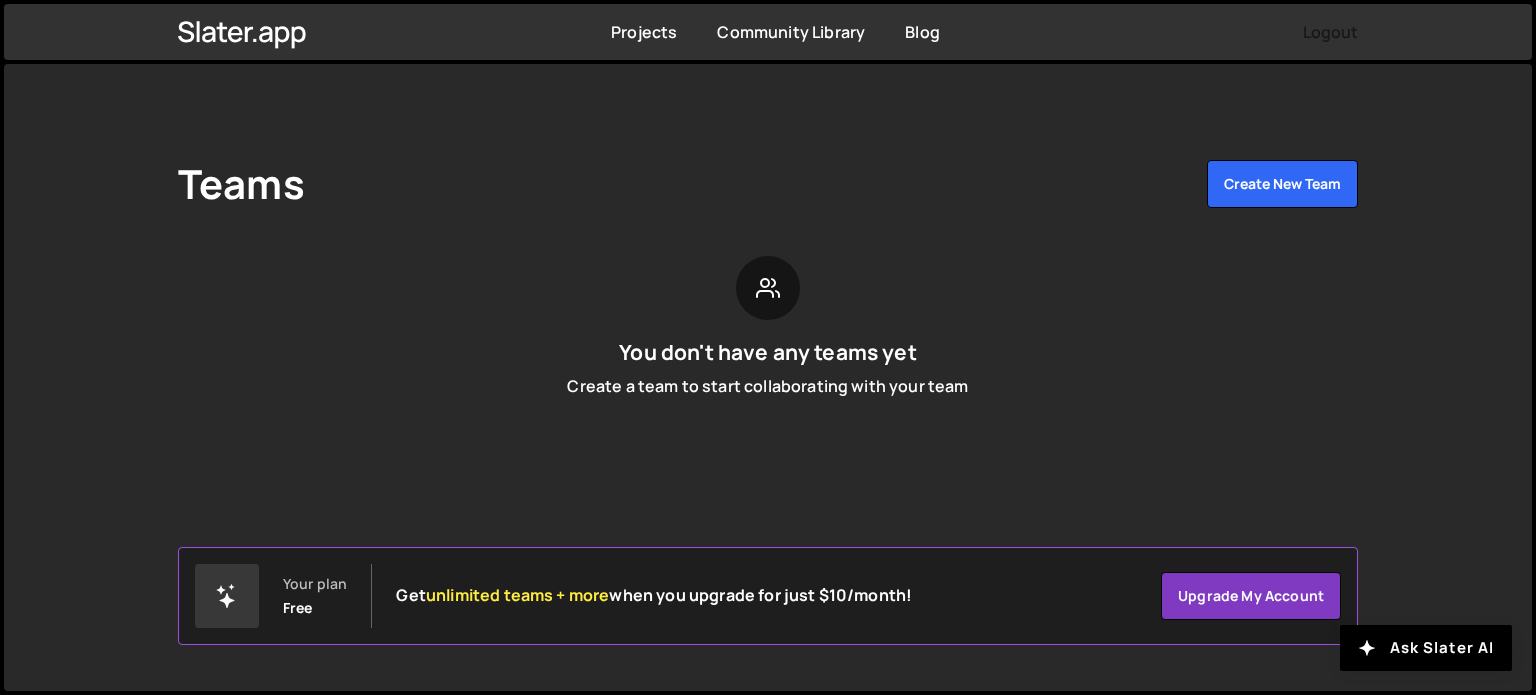 click at bounding box center [768, 288] 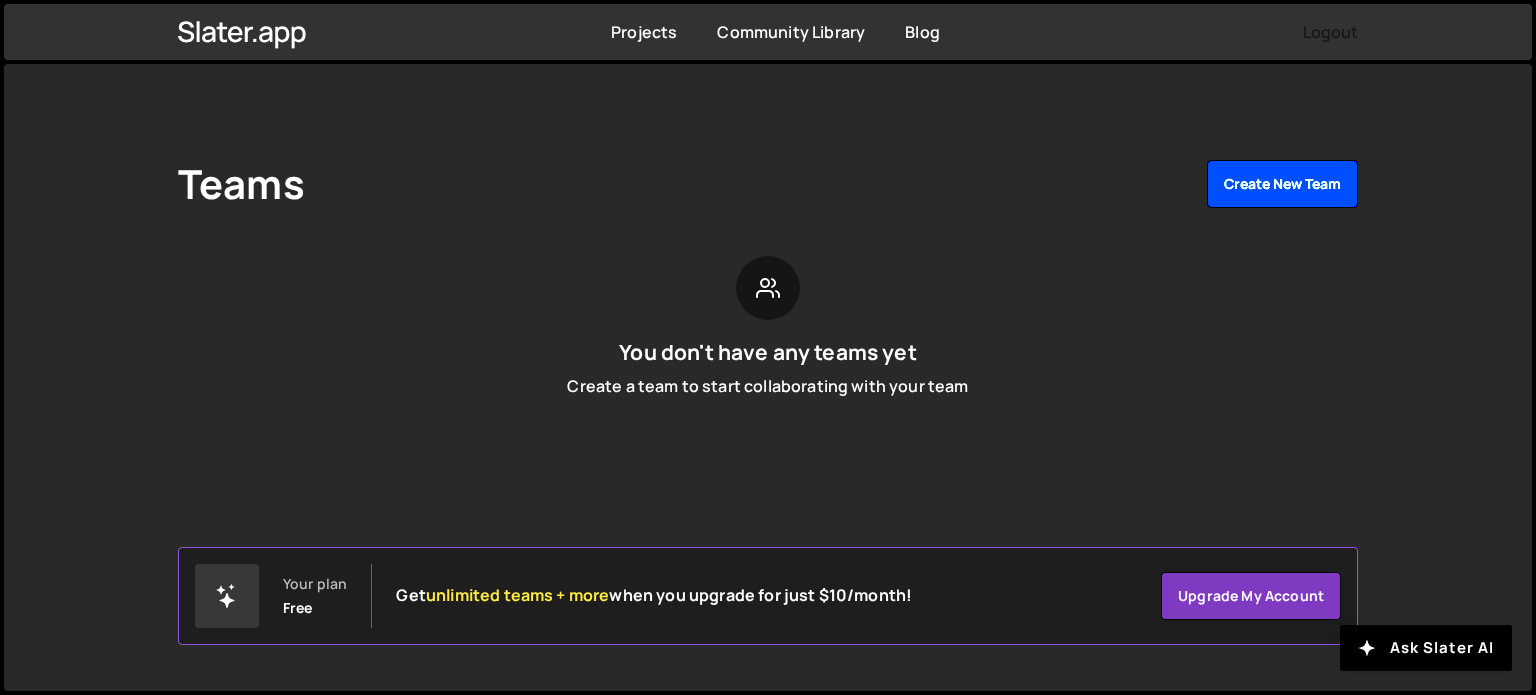 click on "Create New Team" at bounding box center [1282, 184] 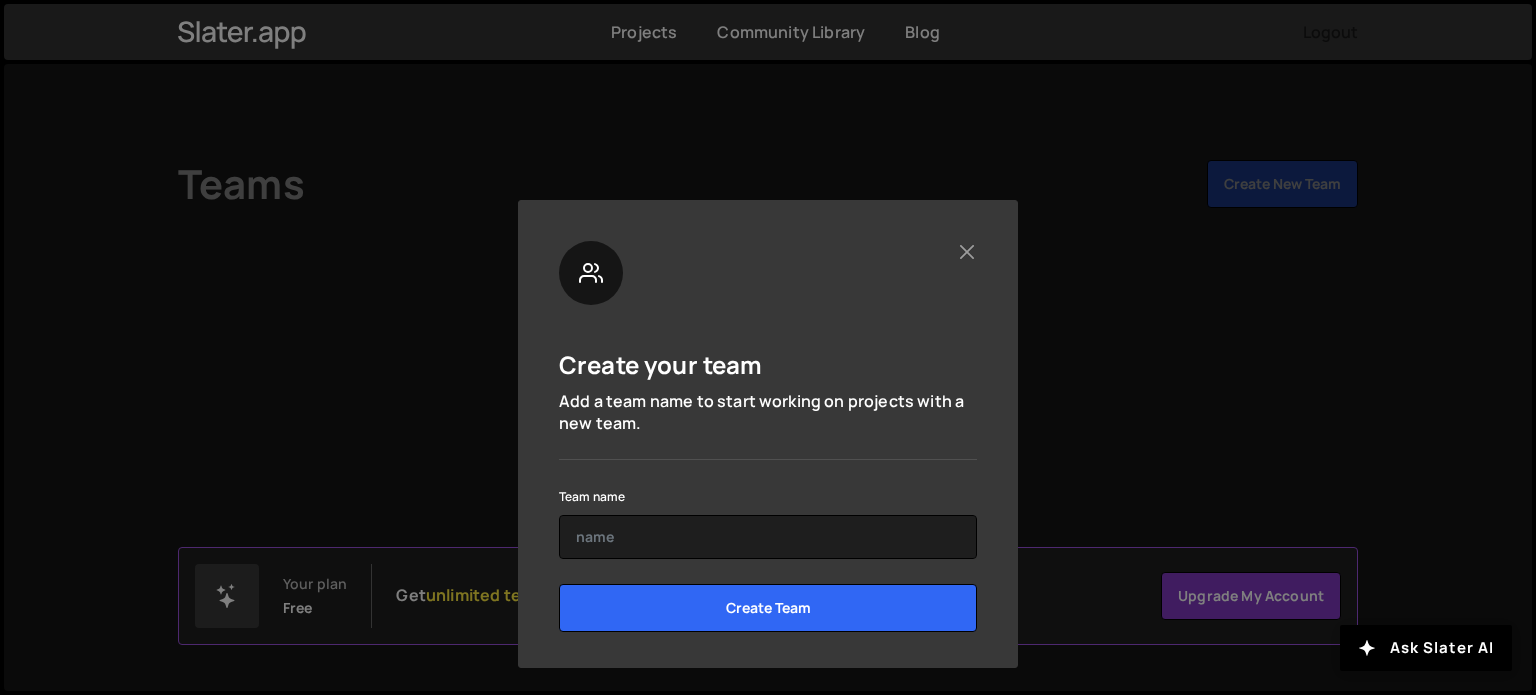 click on "Team name
Create Team" at bounding box center [768, 565] 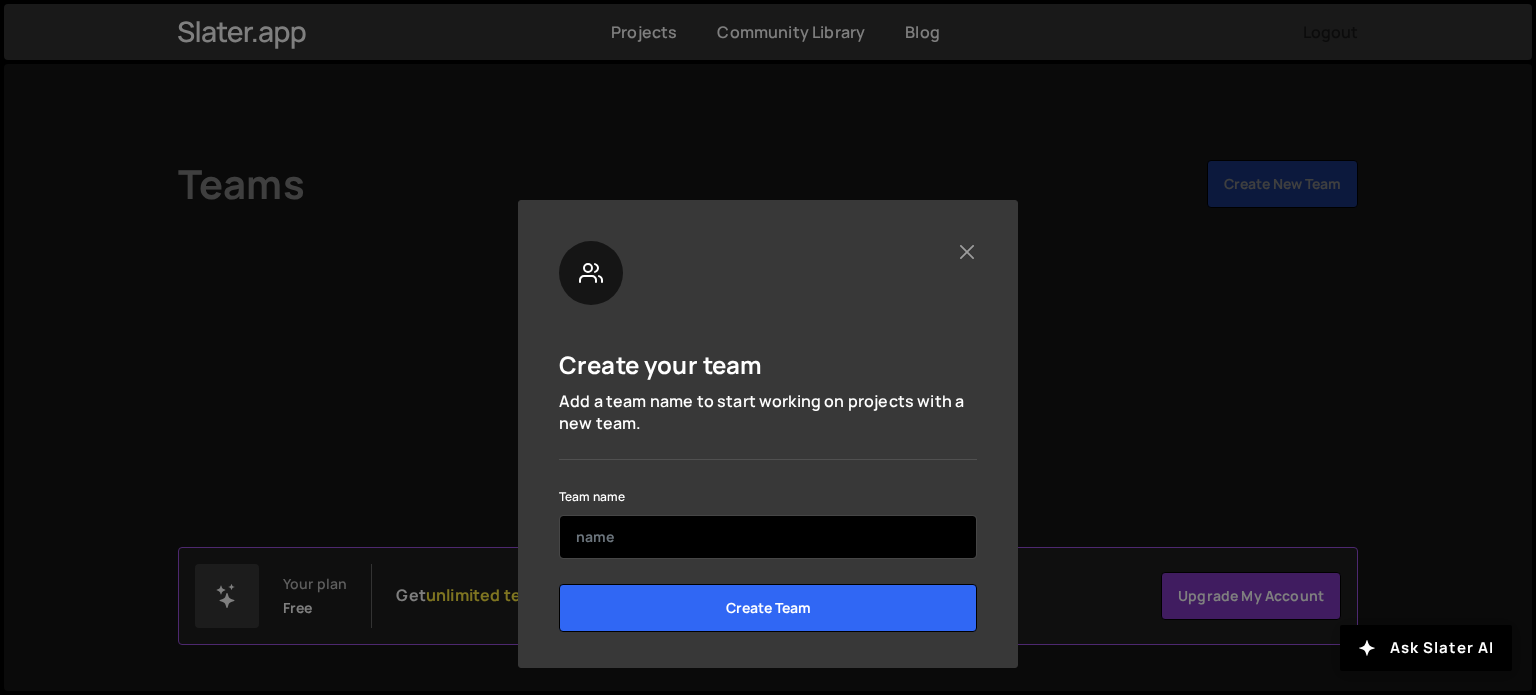 click at bounding box center (768, 537) 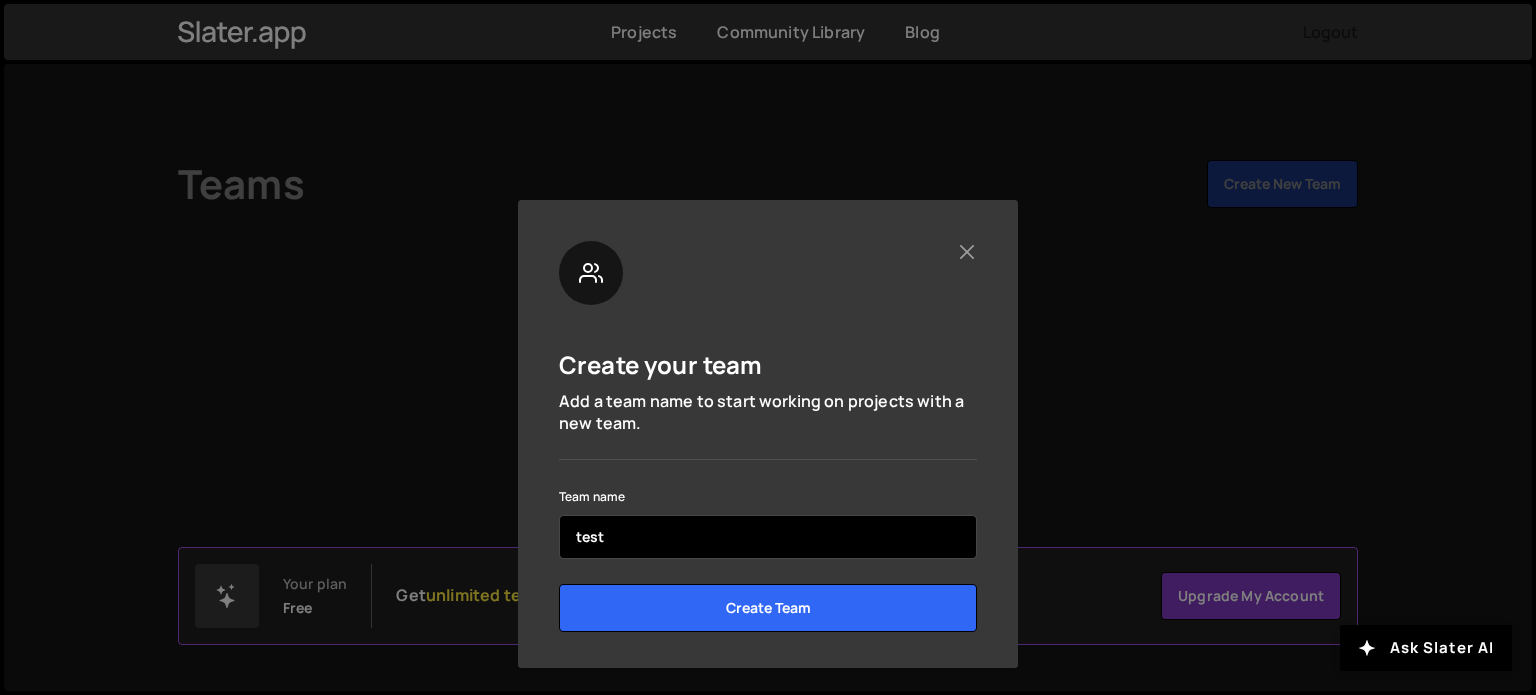 type on "test" 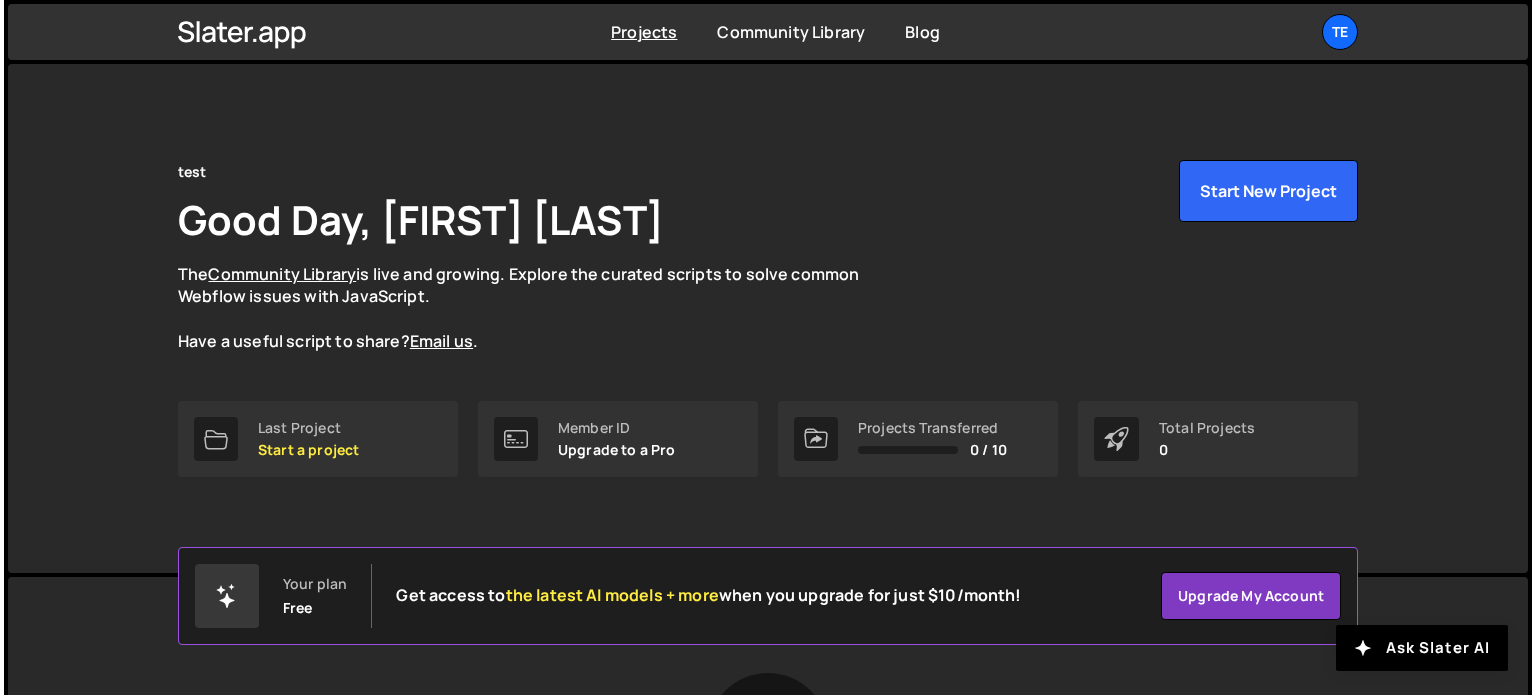 scroll, scrollTop: 0, scrollLeft: 0, axis: both 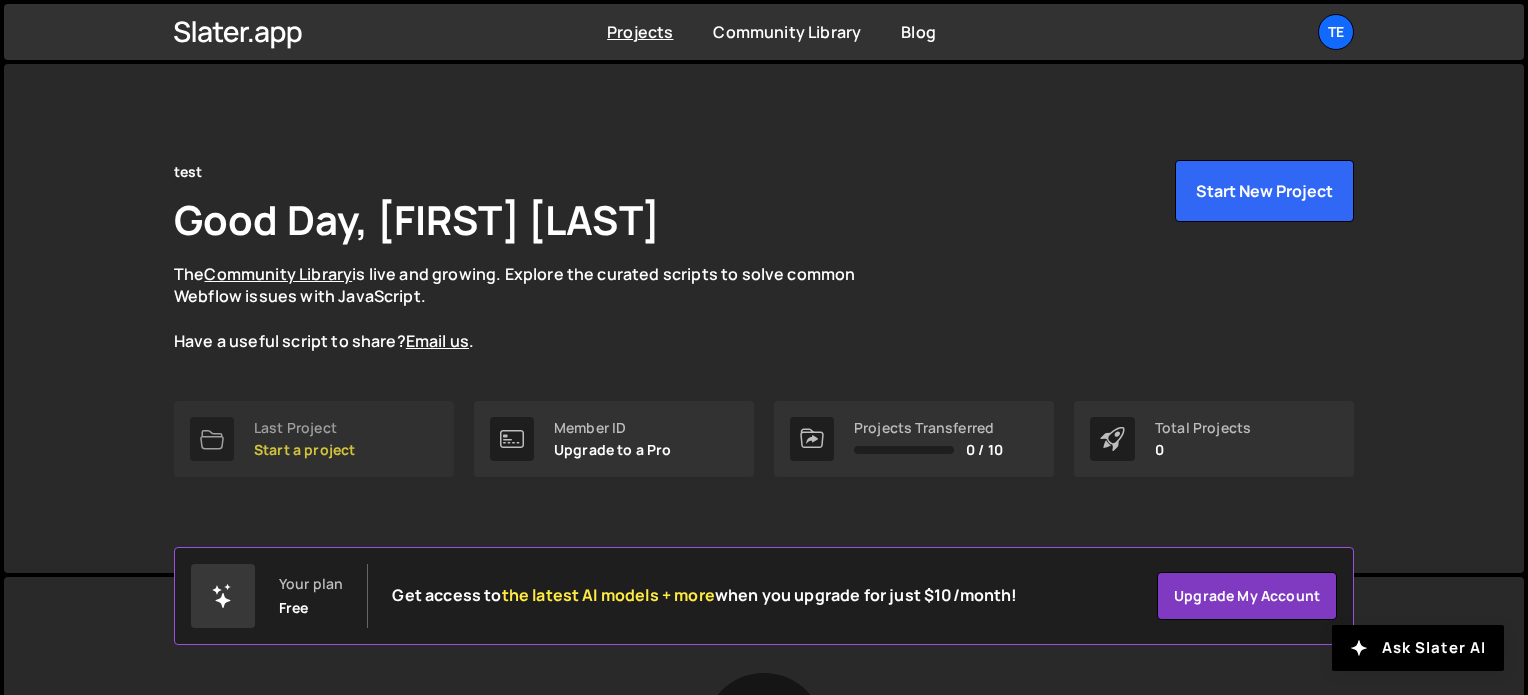 click on "Start a project" at bounding box center [304, 450] 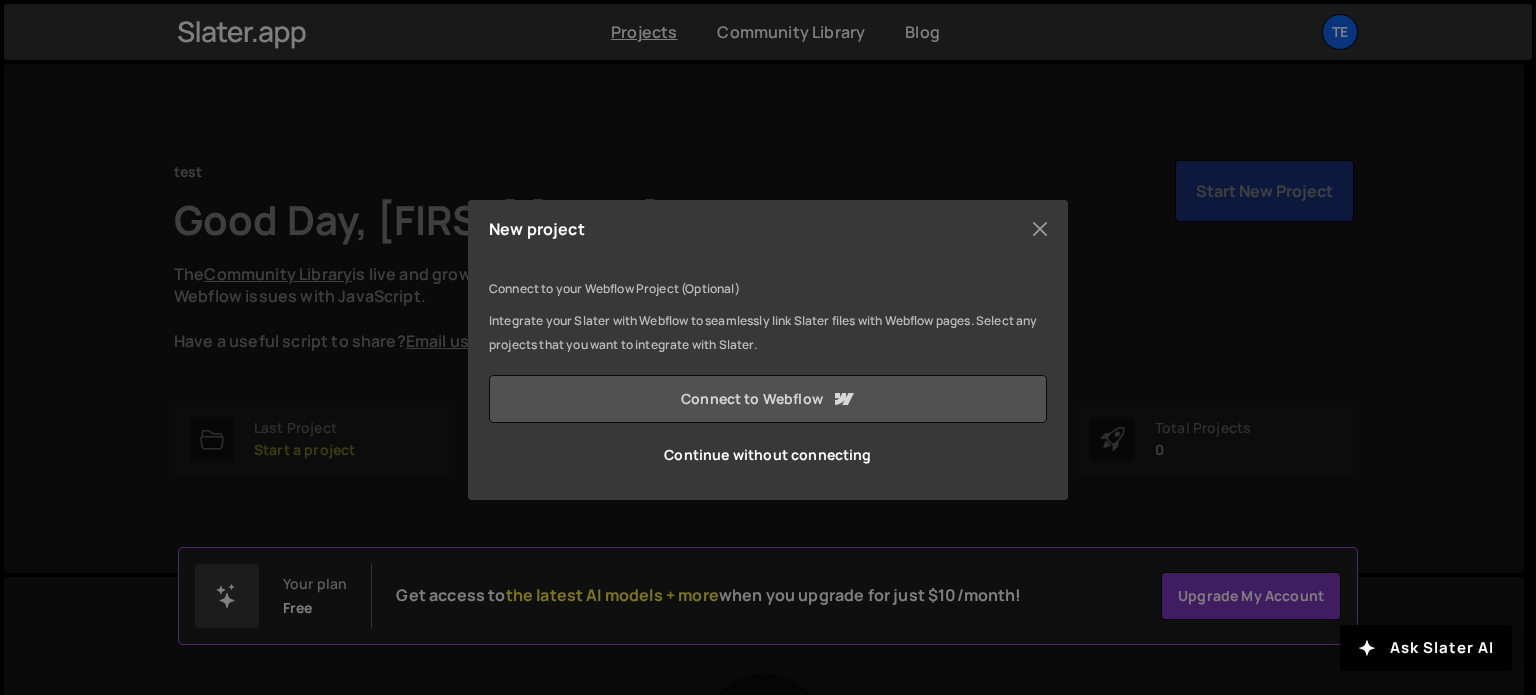 click on "Connect to Webflow" at bounding box center [768, 399] 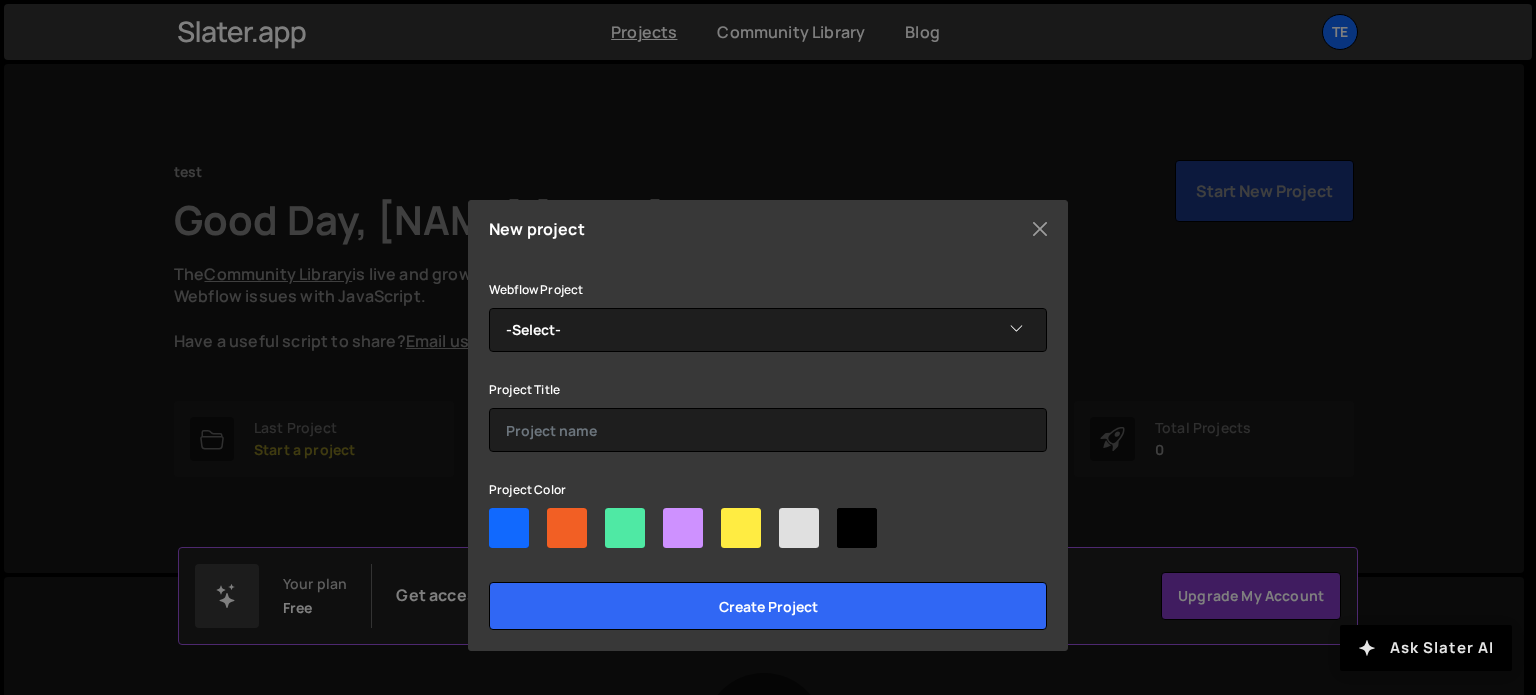 scroll, scrollTop: 0, scrollLeft: 0, axis: both 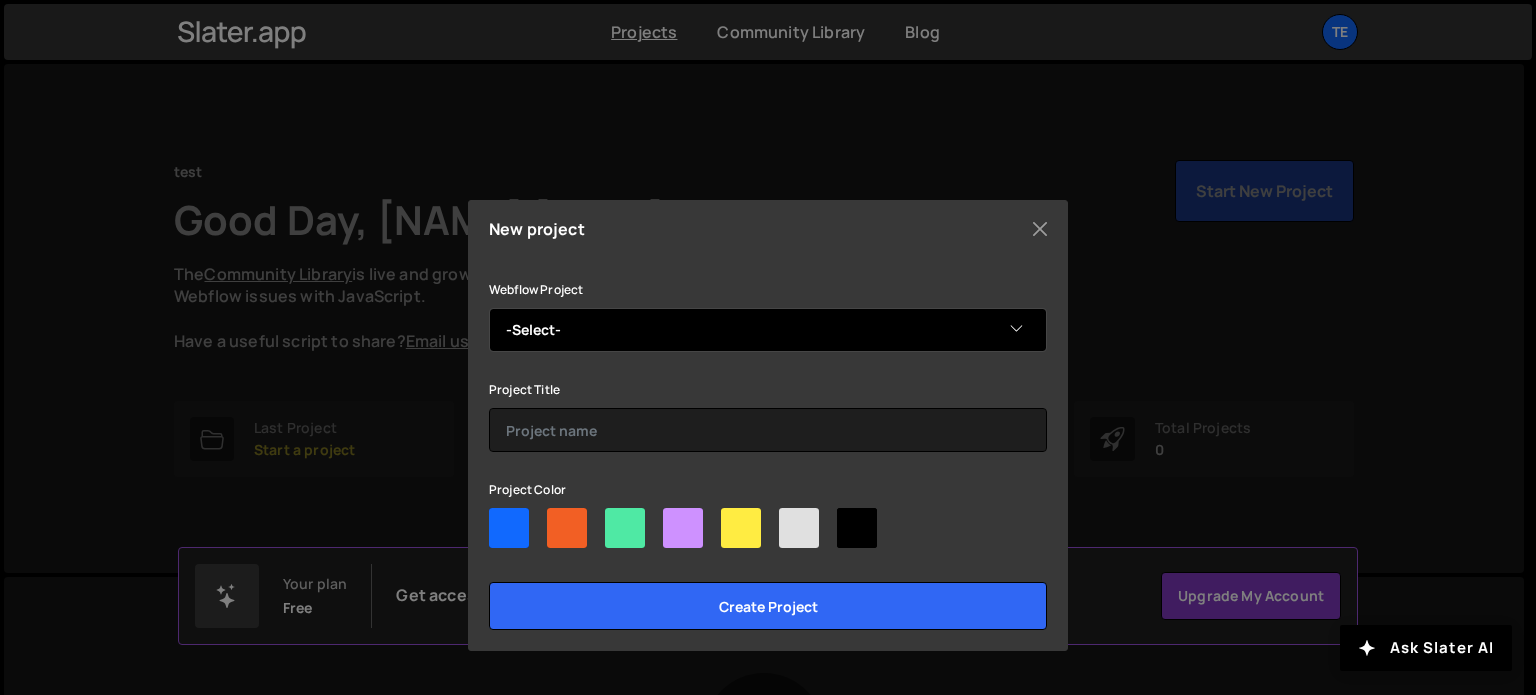 click on "-Select-
Virtuoso virtual assistans
test
NestEdge
Animations
Silverman
Friendly solutions
Nikola's Ultra-Awesome Site
NSIDE" at bounding box center [768, 330] 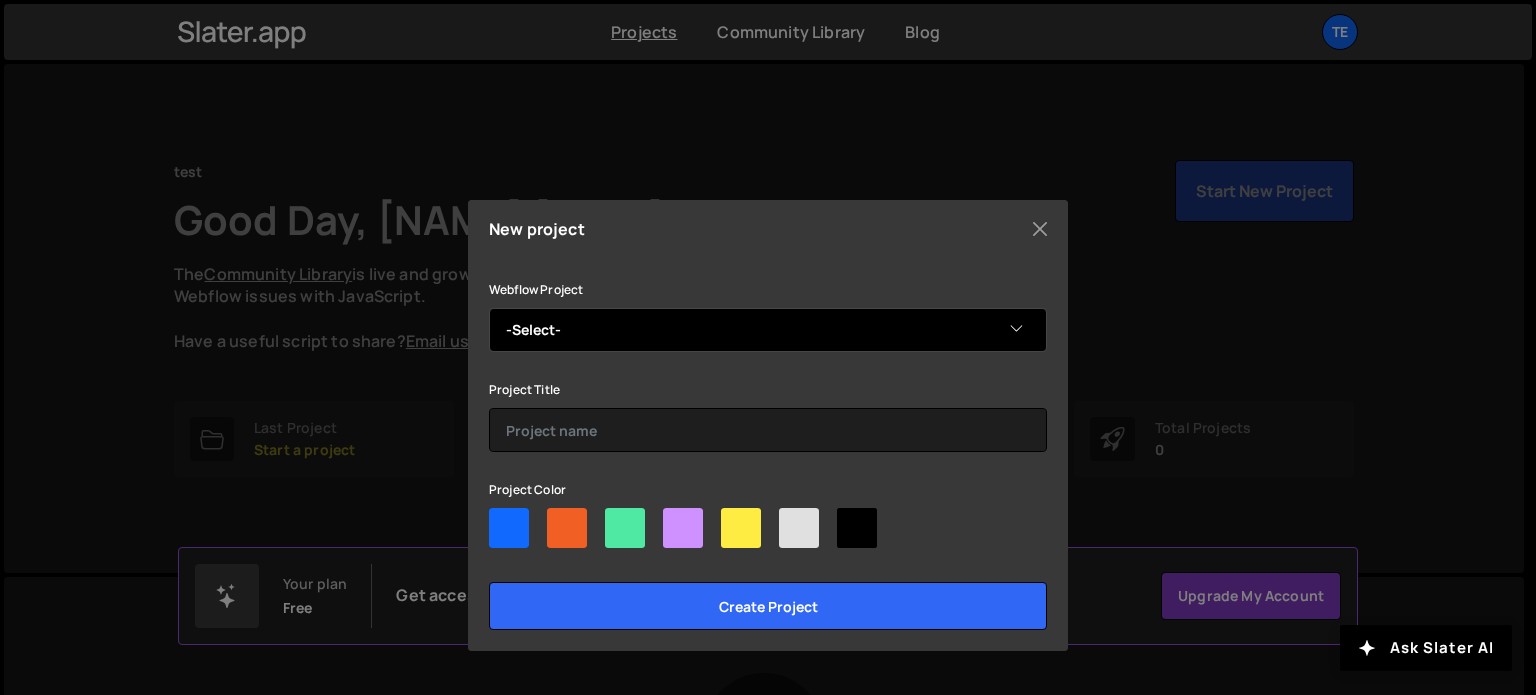 select on "6888c4694587b0cf87de7b17" 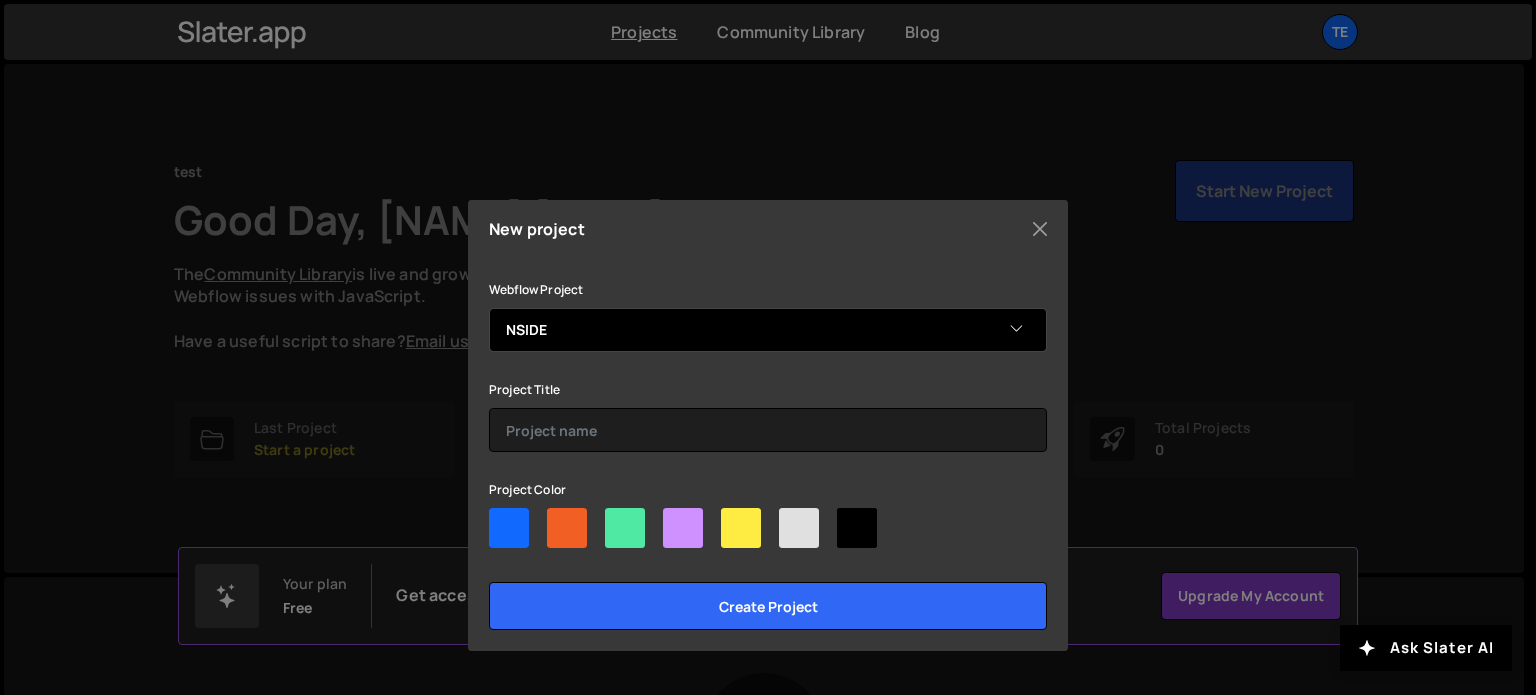 click on "-Select-
Virtuoso virtual assistans
test
NestEdge
Animations
Silverman
Friendly solutions
Nikola's Ultra-Awesome Site
NSIDE" at bounding box center [768, 330] 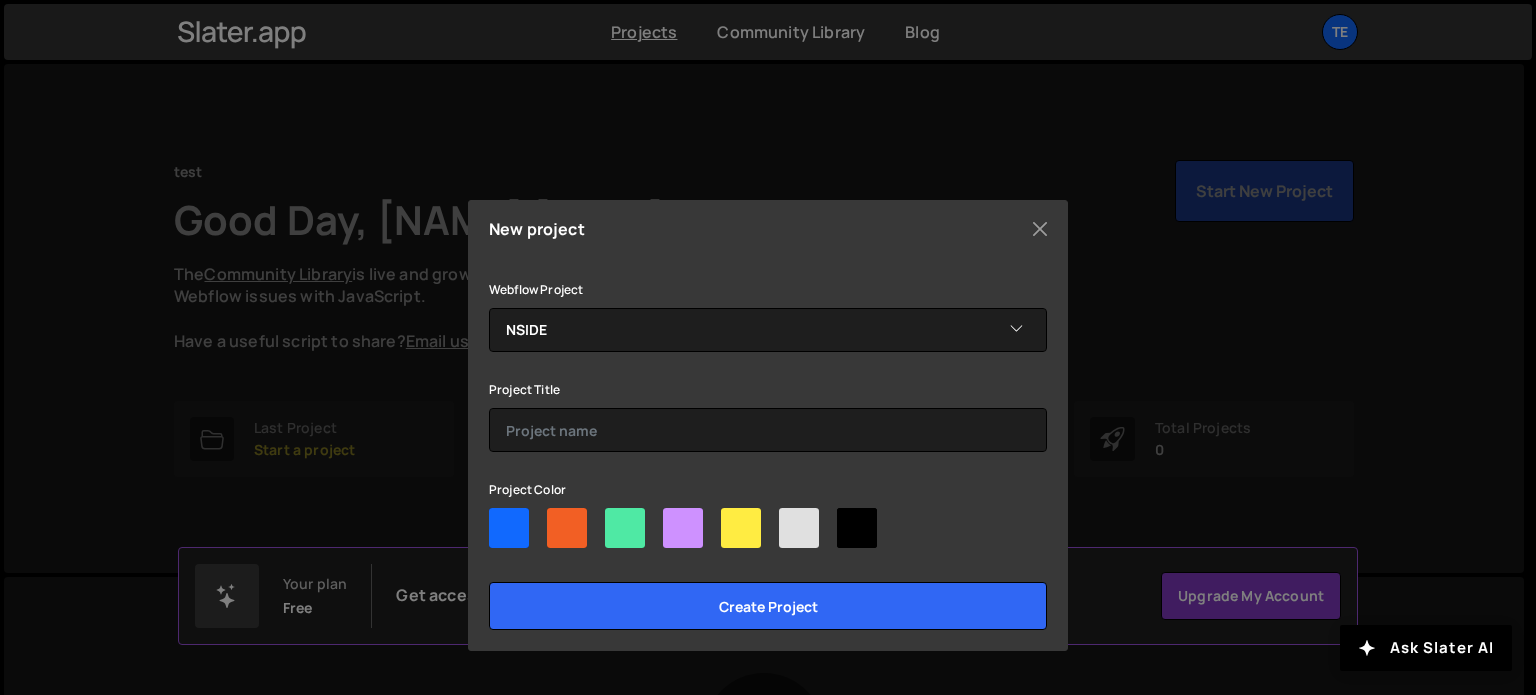 click at bounding box center (509, 528) 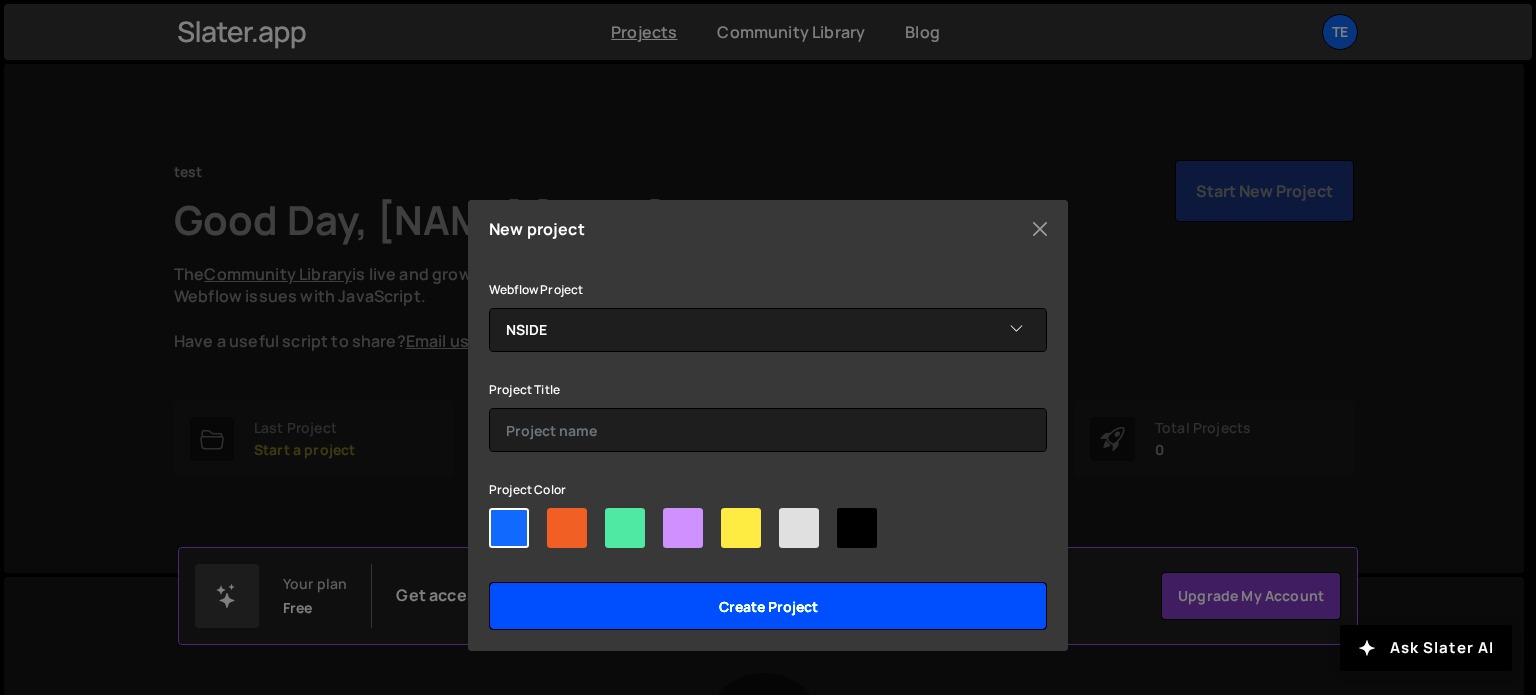 click on "Create project" at bounding box center [768, 606] 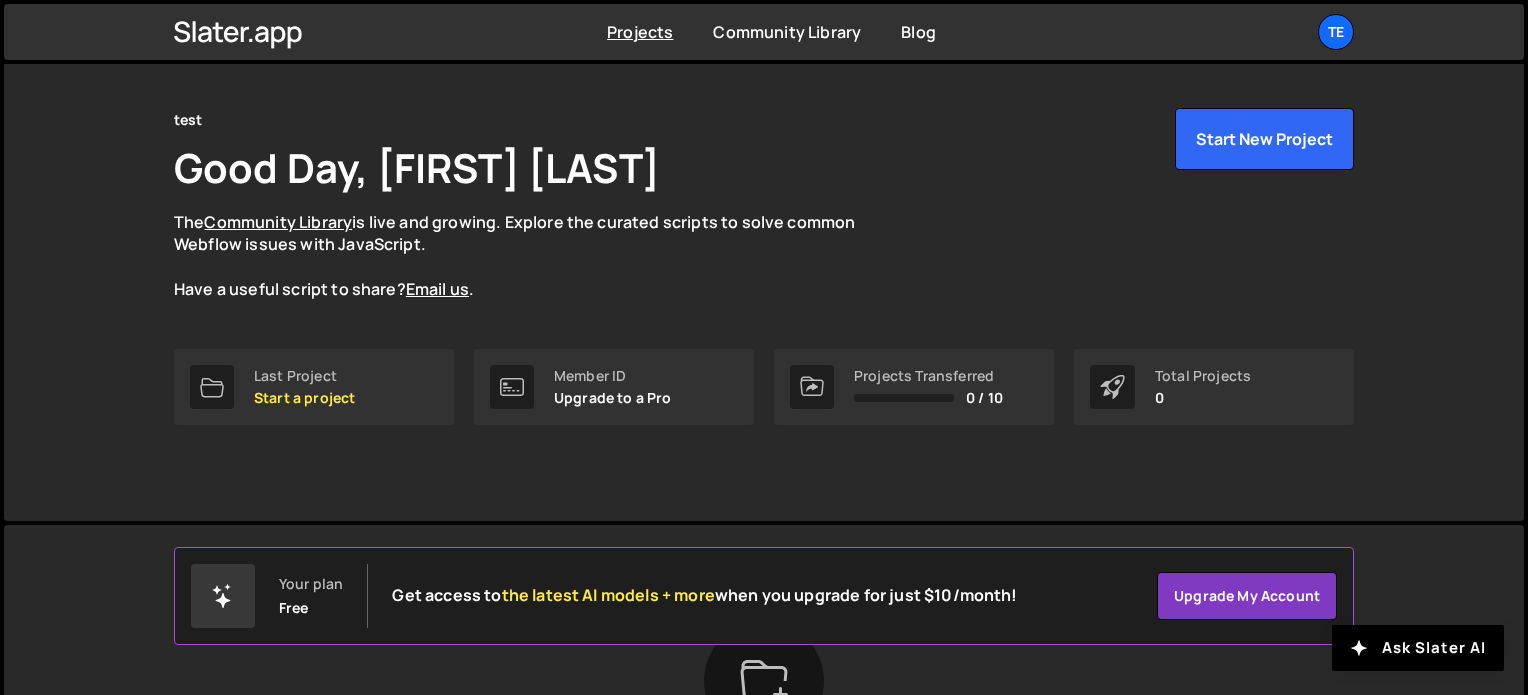 scroll, scrollTop: 51, scrollLeft: 0, axis: vertical 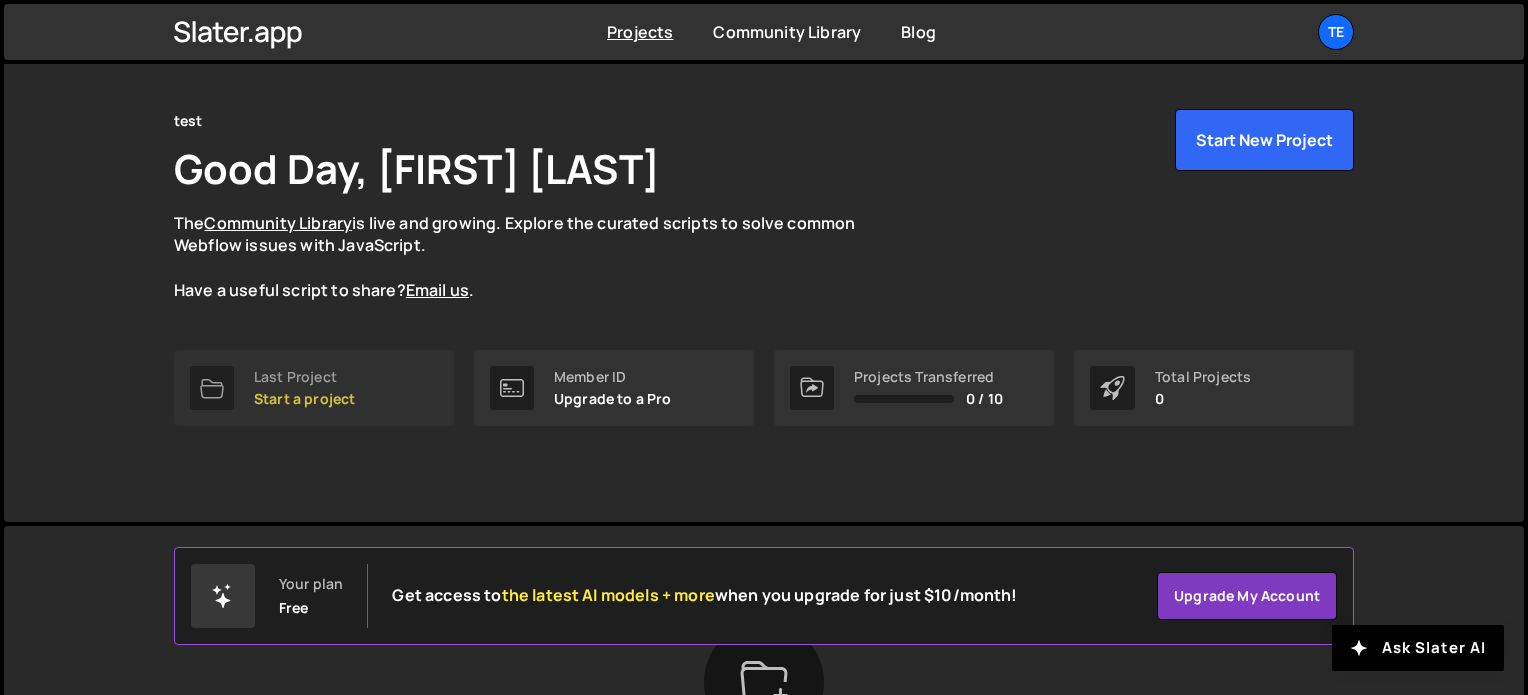 click on "Last Project
Start a project" at bounding box center (314, 388) 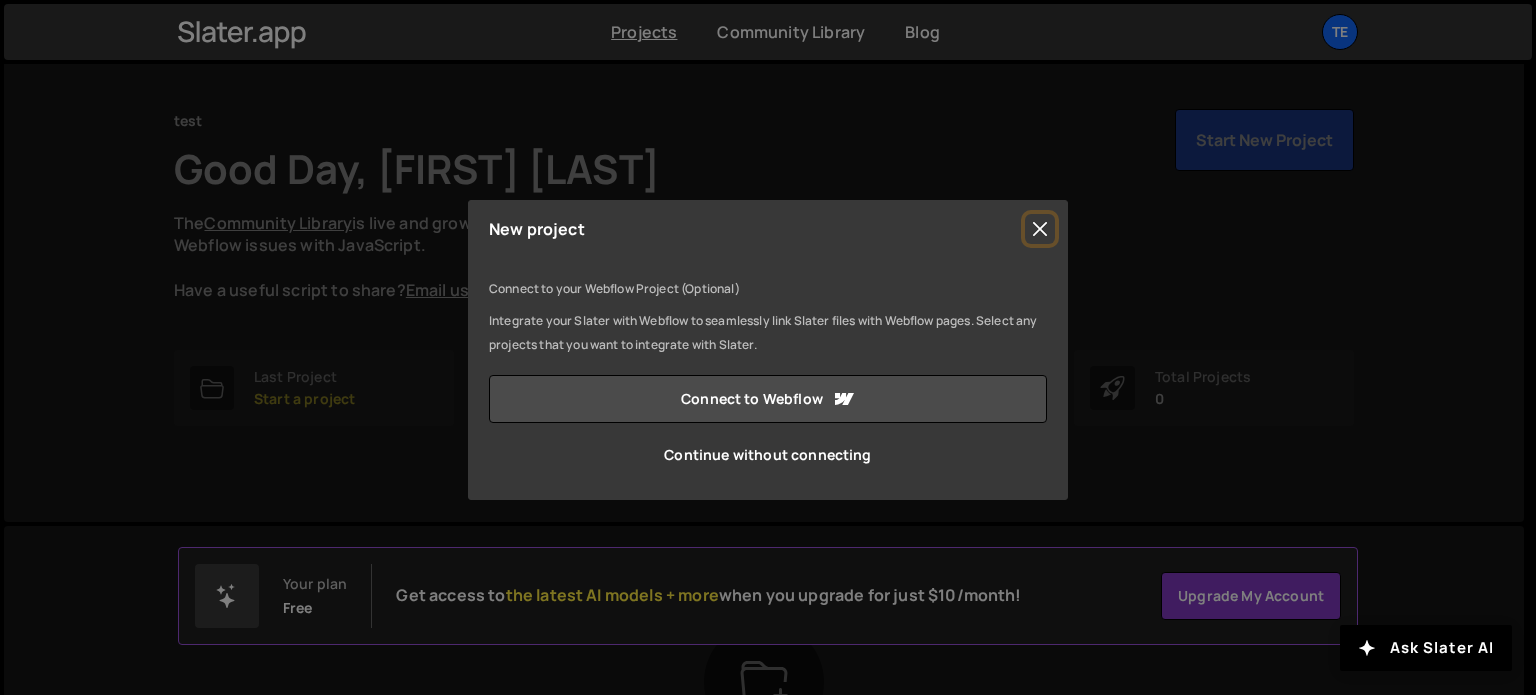 click at bounding box center [1040, 229] 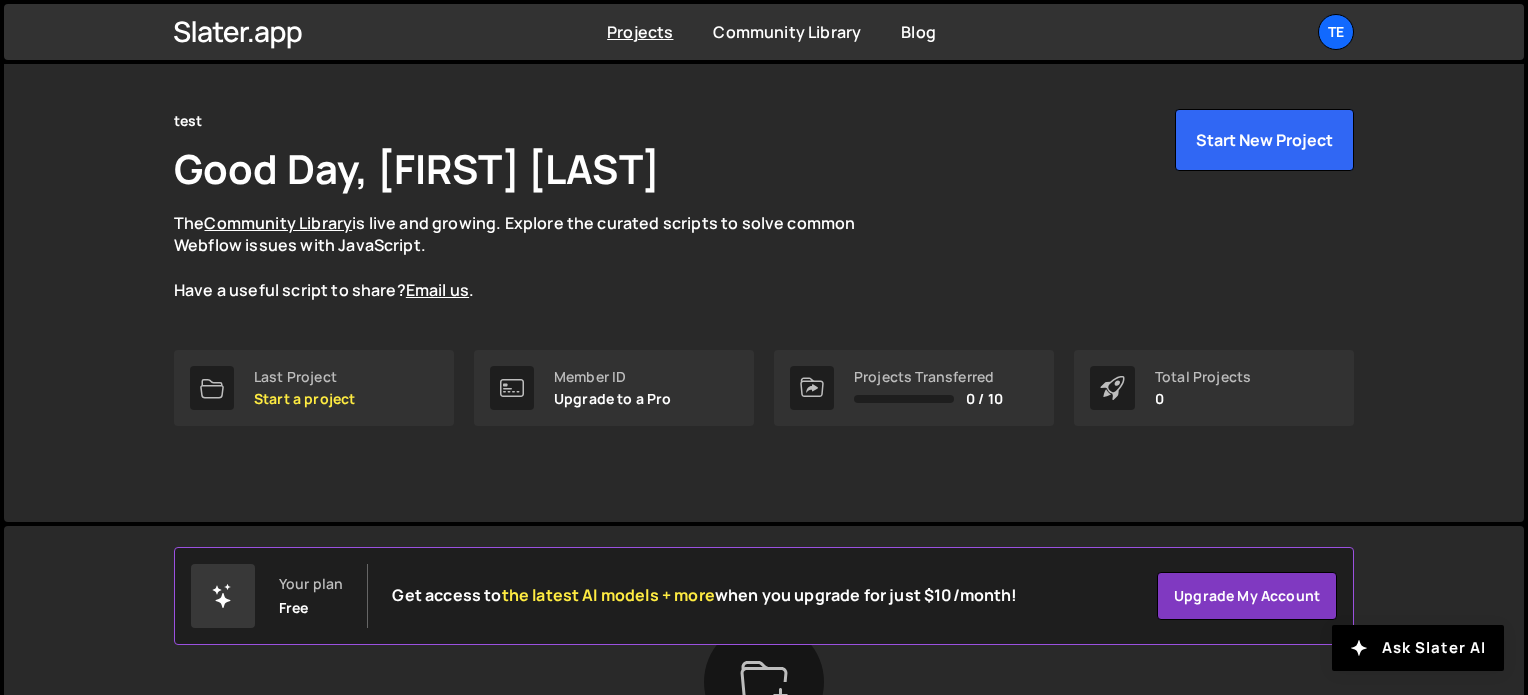 click on "Member ID
Upgrade to a Pro" at bounding box center [614, 388] 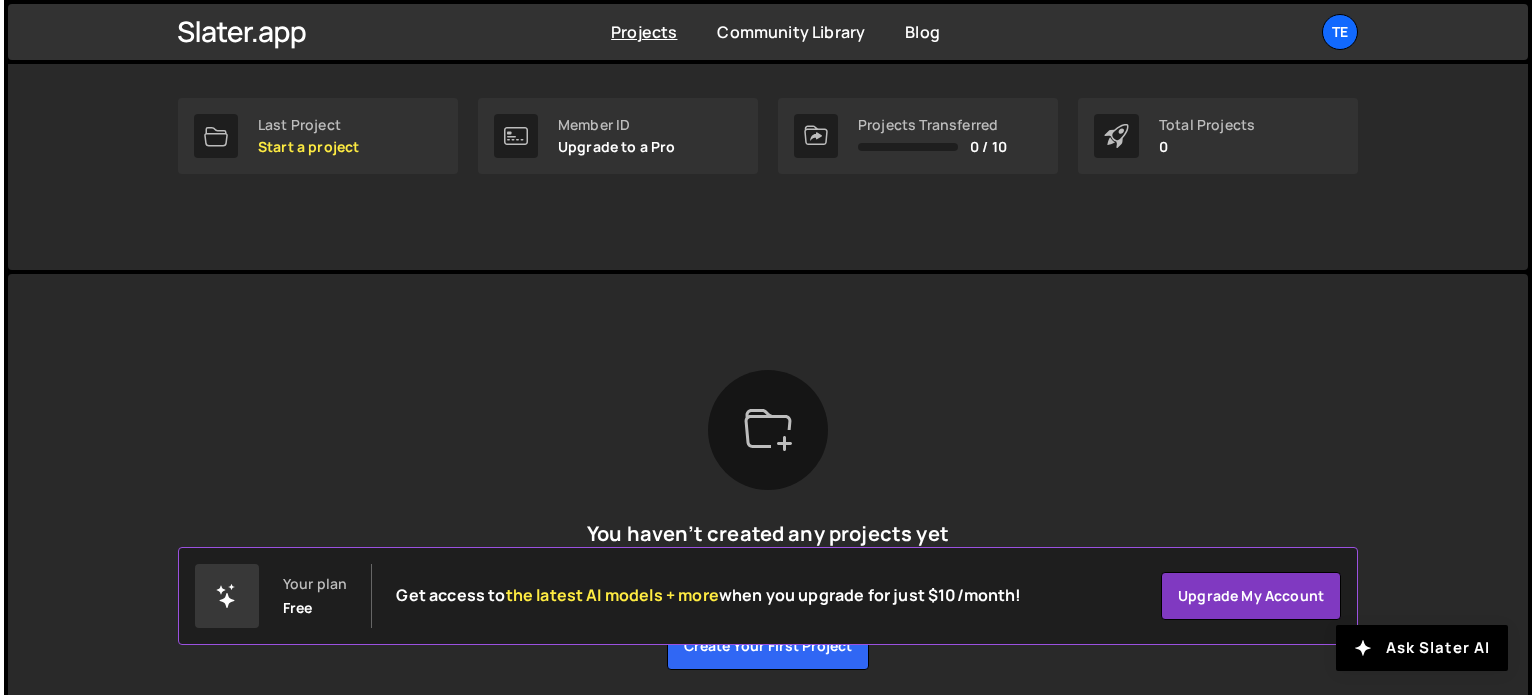 scroll, scrollTop: 288, scrollLeft: 0, axis: vertical 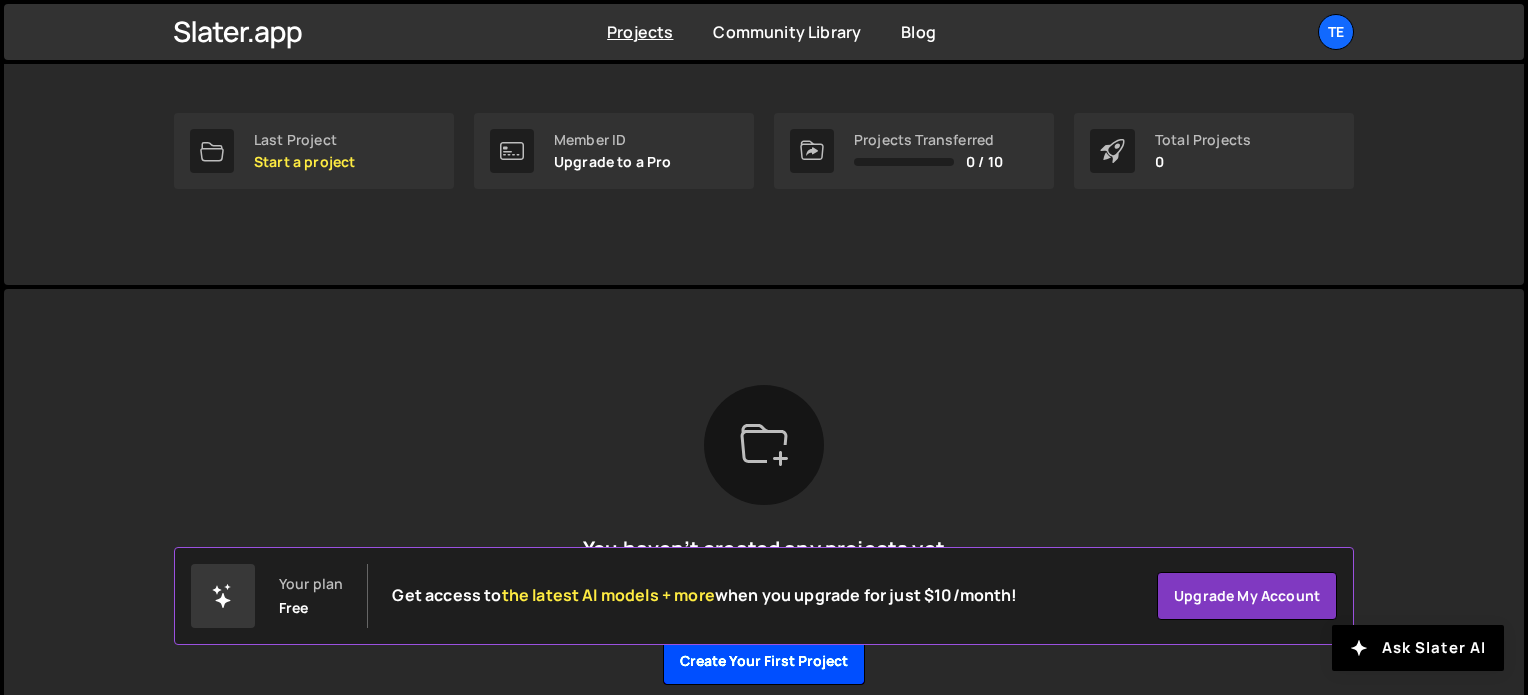 click on "Create your first project" at bounding box center [764, 661] 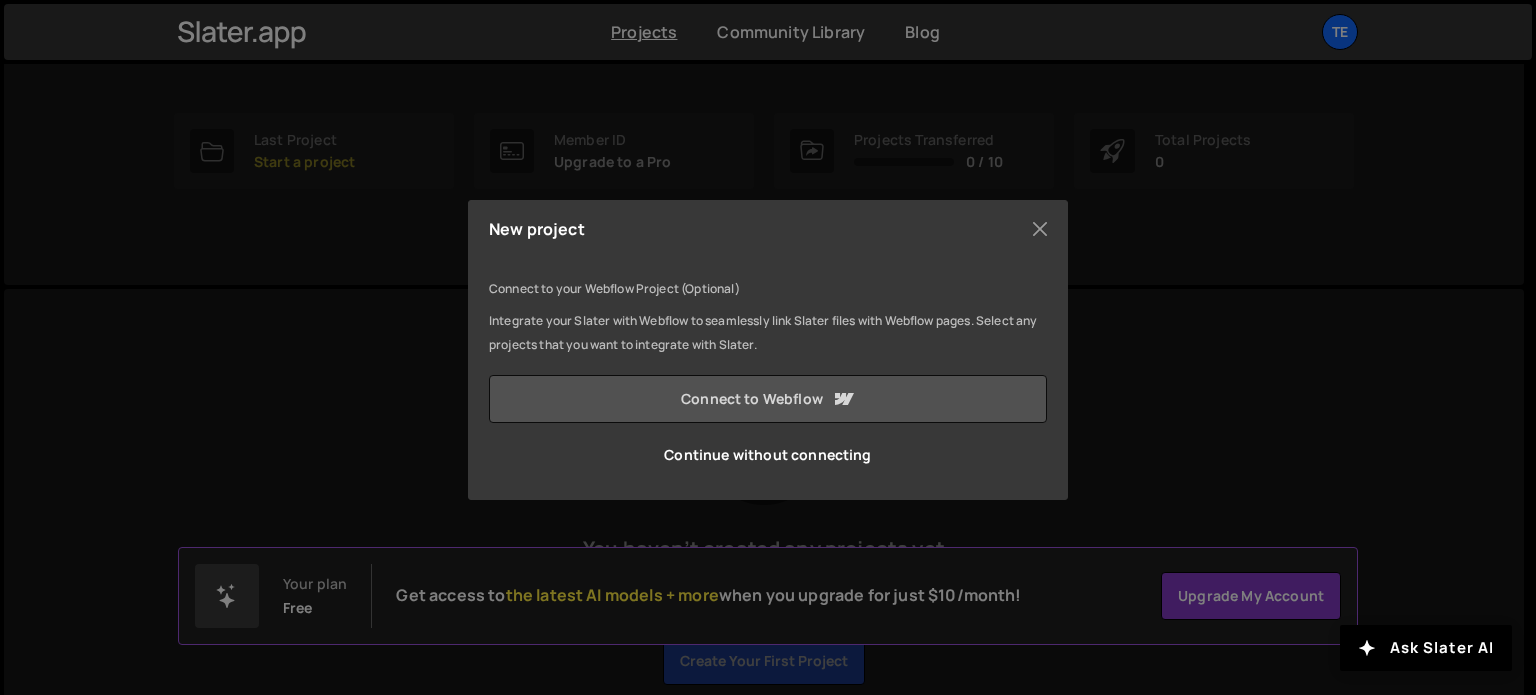 click on "Connect to Webflow" at bounding box center (768, 399) 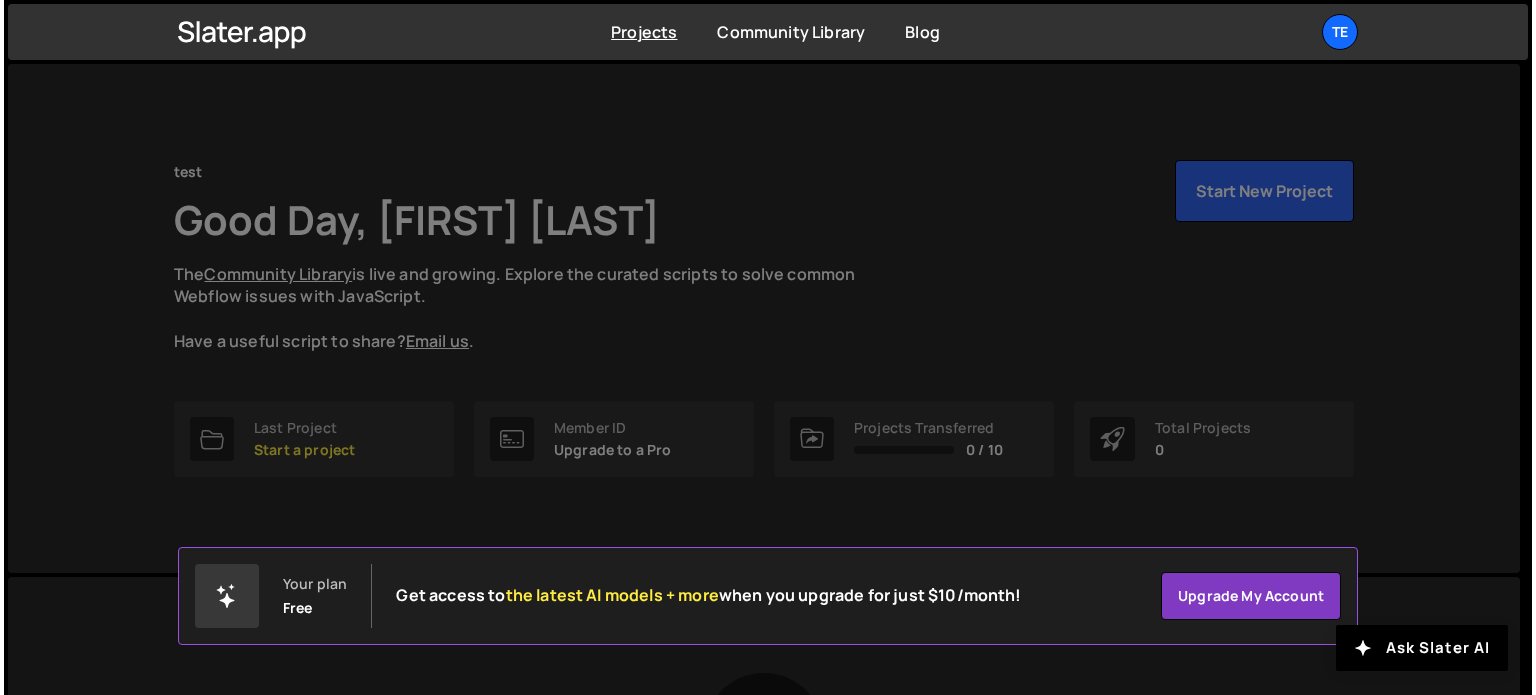scroll, scrollTop: 0, scrollLeft: 0, axis: both 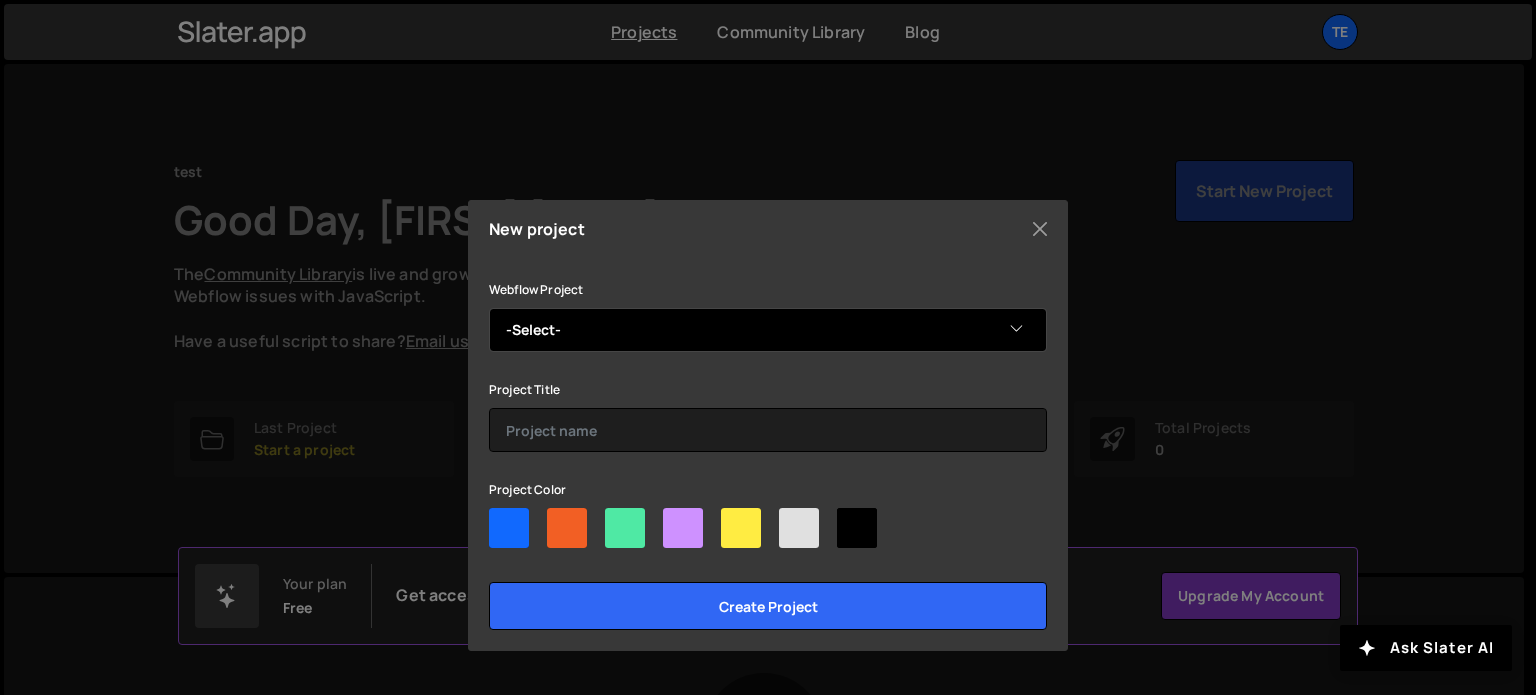 click on "-Select-
Virtuoso virtual assistans
test
NestEdge
Animations
Silverman
Friendly solutions
Nikola's Ultra-Awesome Site
NSIDE" at bounding box center (768, 330) 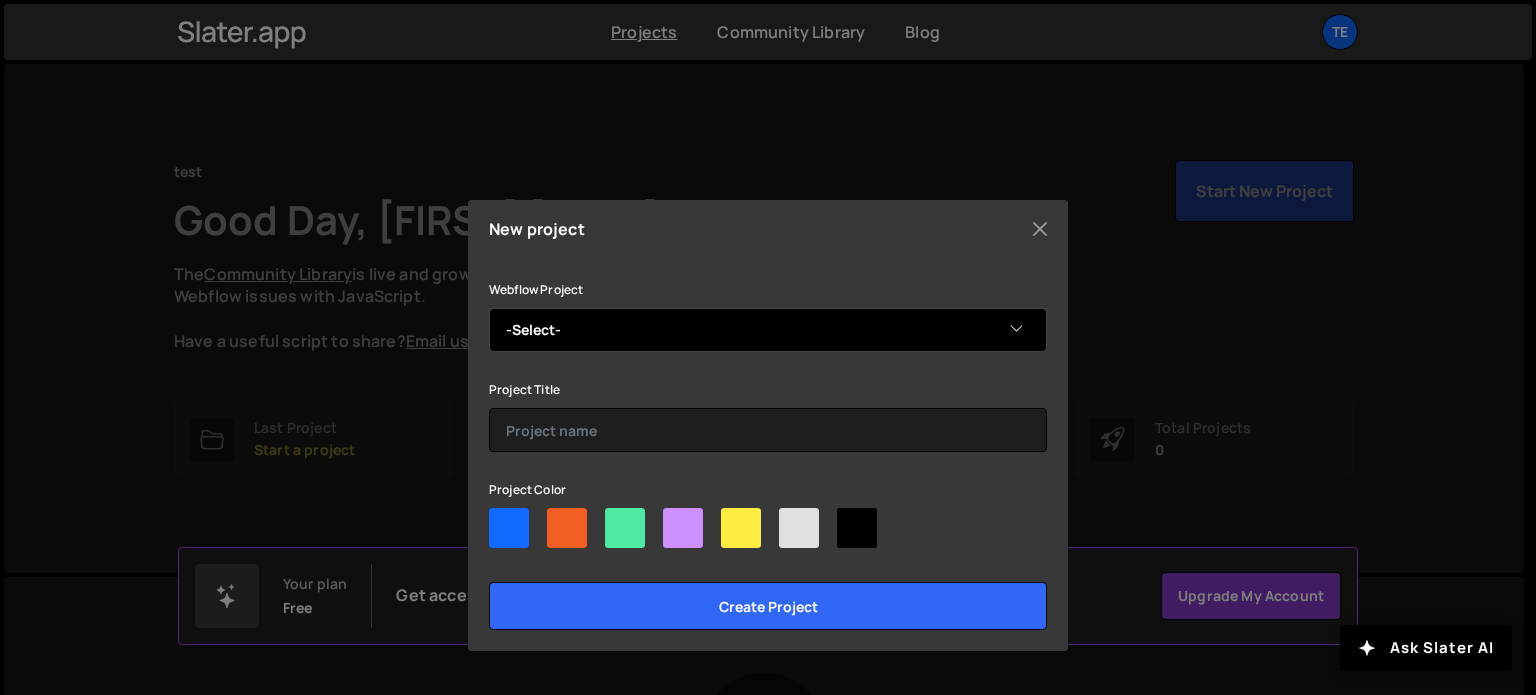 select on "6888c4694587b0cf87de7b17" 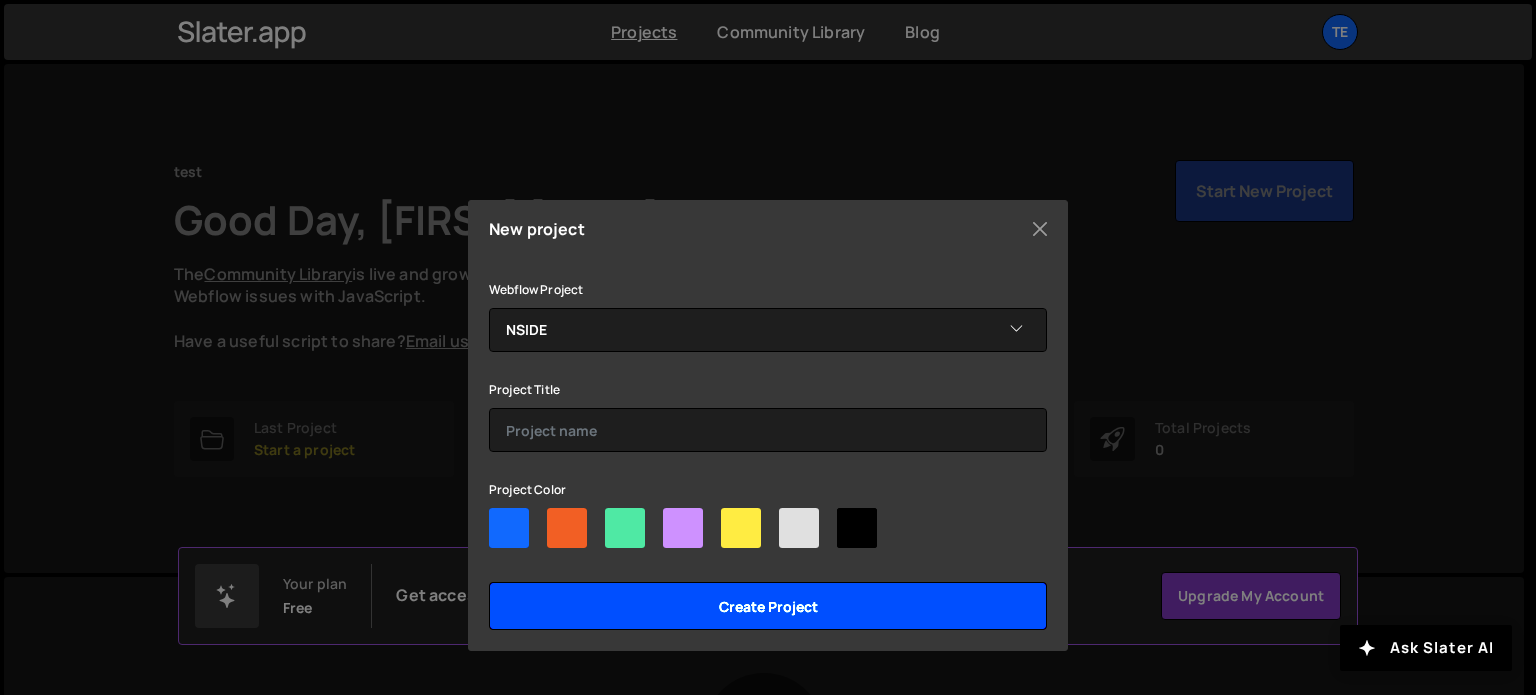 click on "Create project" at bounding box center [768, 606] 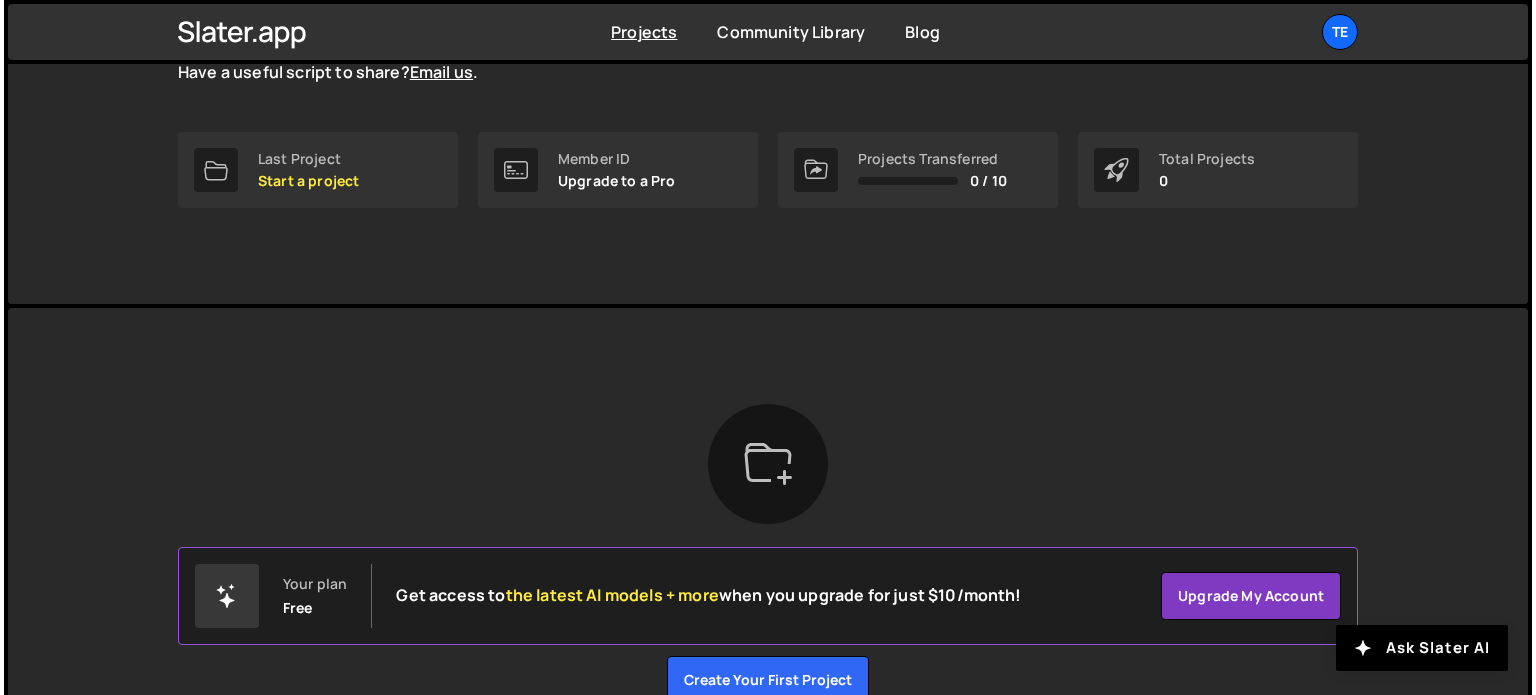 scroll, scrollTop: 280, scrollLeft: 0, axis: vertical 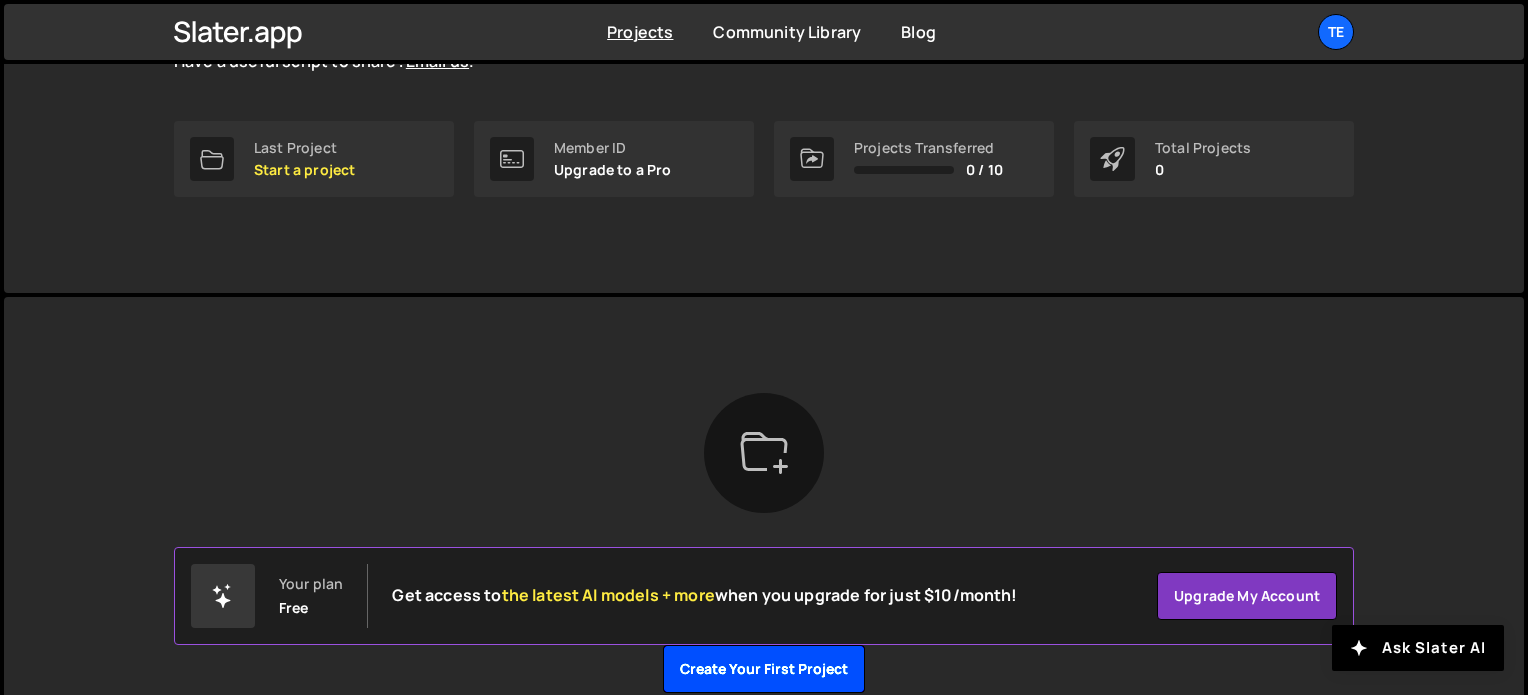 click on "Create your first project" at bounding box center (764, 669) 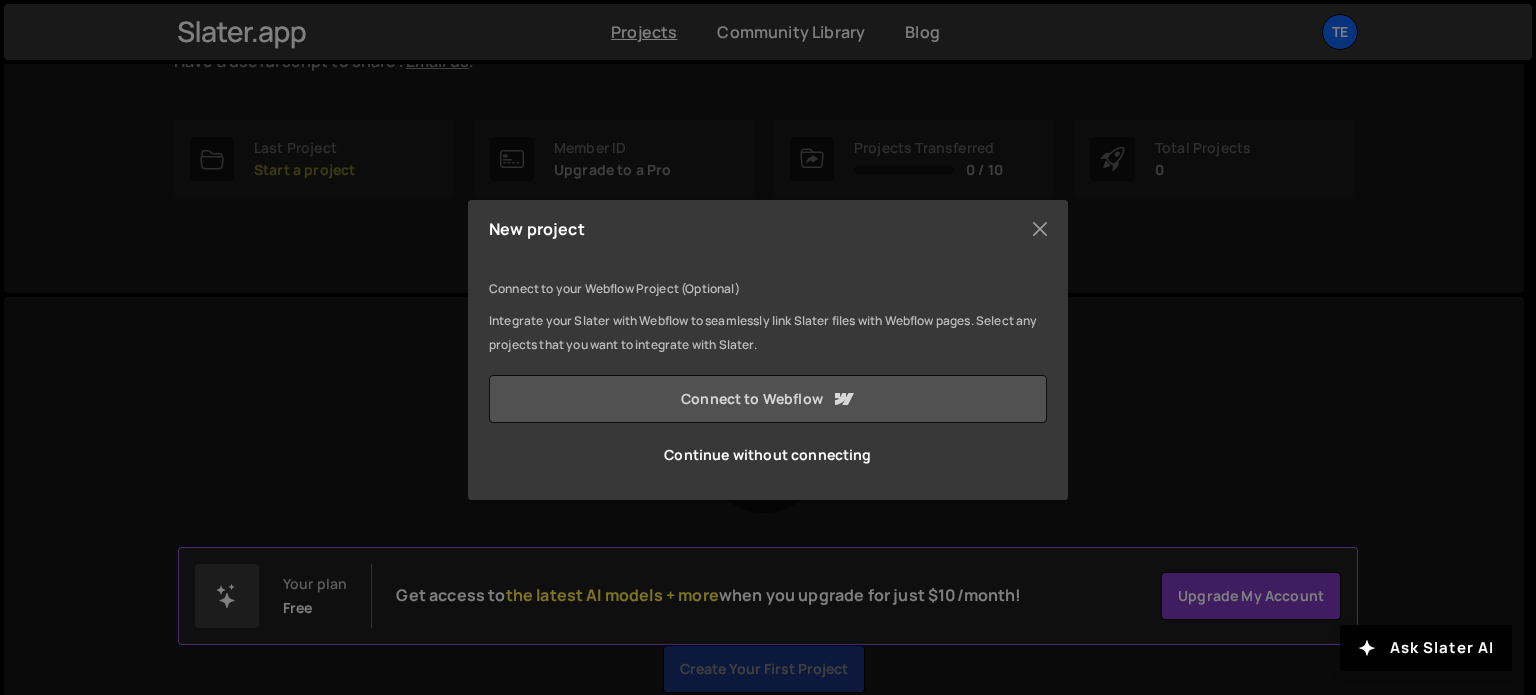 click on "Connect to Webflow" at bounding box center [768, 399] 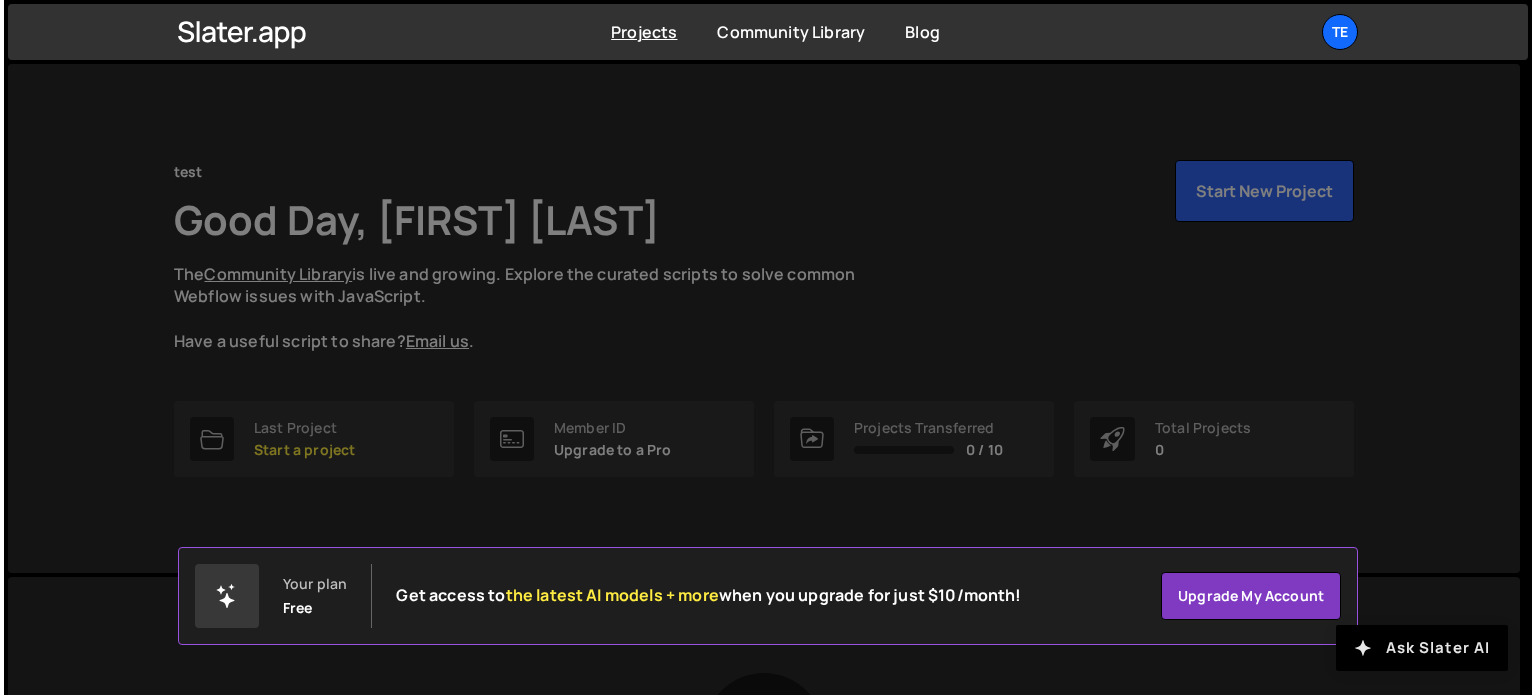 scroll, scrollTop: 0, scrollLeft: 0, axis: both 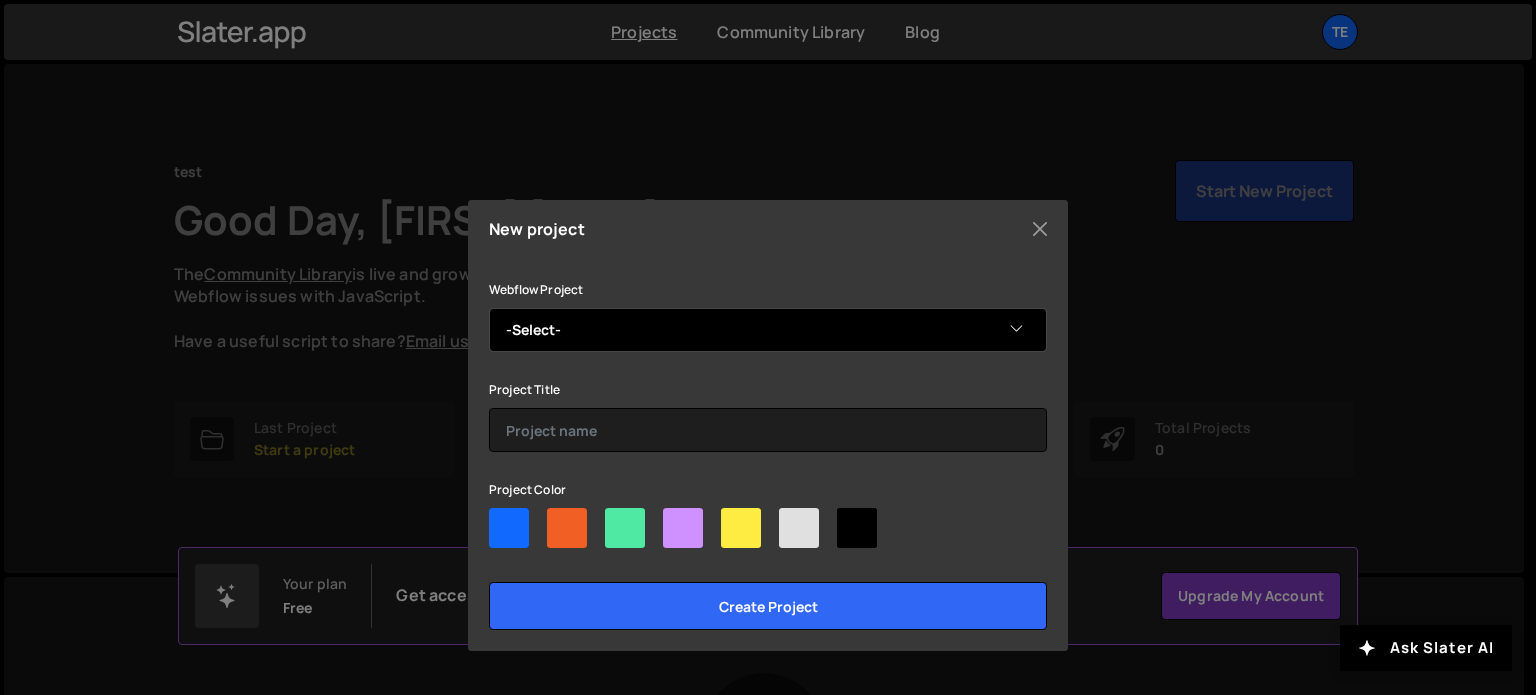 click on "-Select-
Virtuoso virtual assistans
test
NestEdge
Animations
[LAST]
Friendly solutions
[FIRST]'s Ultra-Awesome Site
NSIDE" at bounding box center (768, 330) 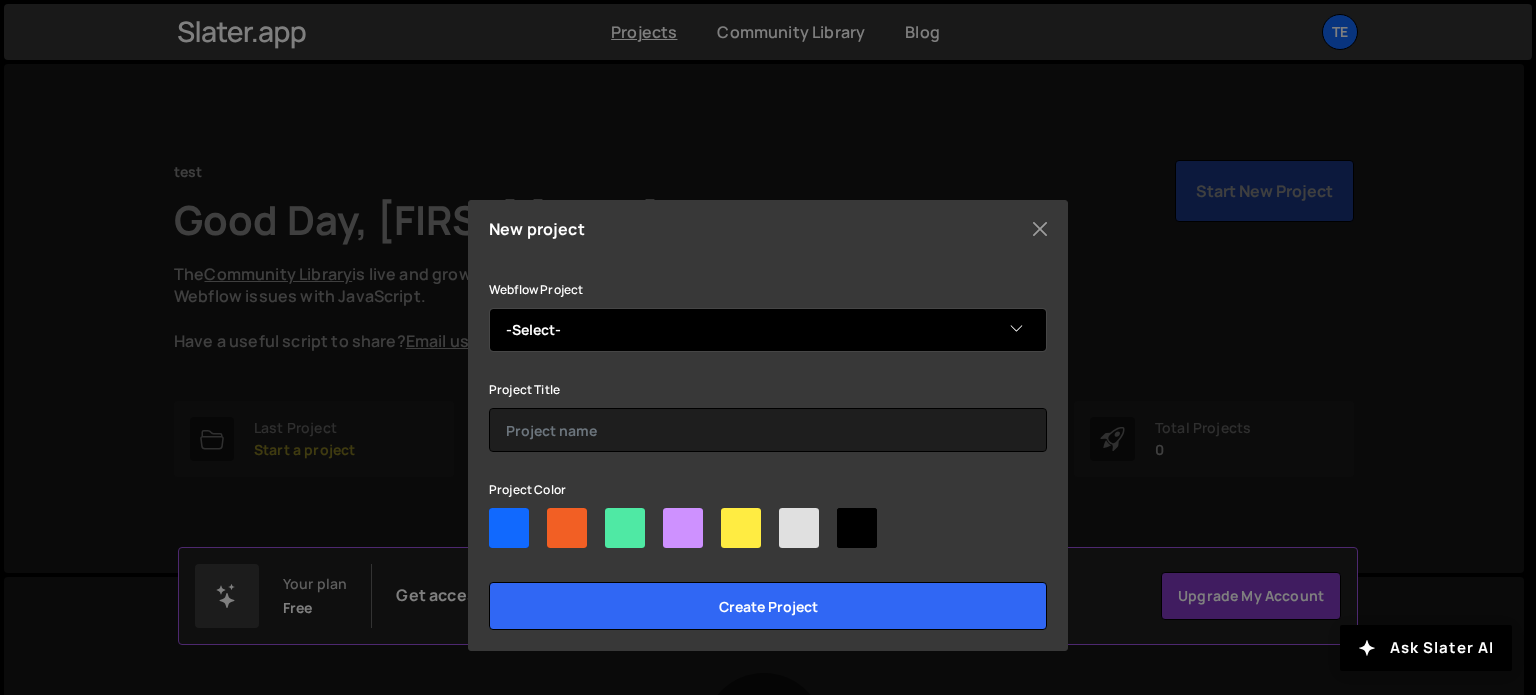 select on "6888c4694587b0cf87de7b17" 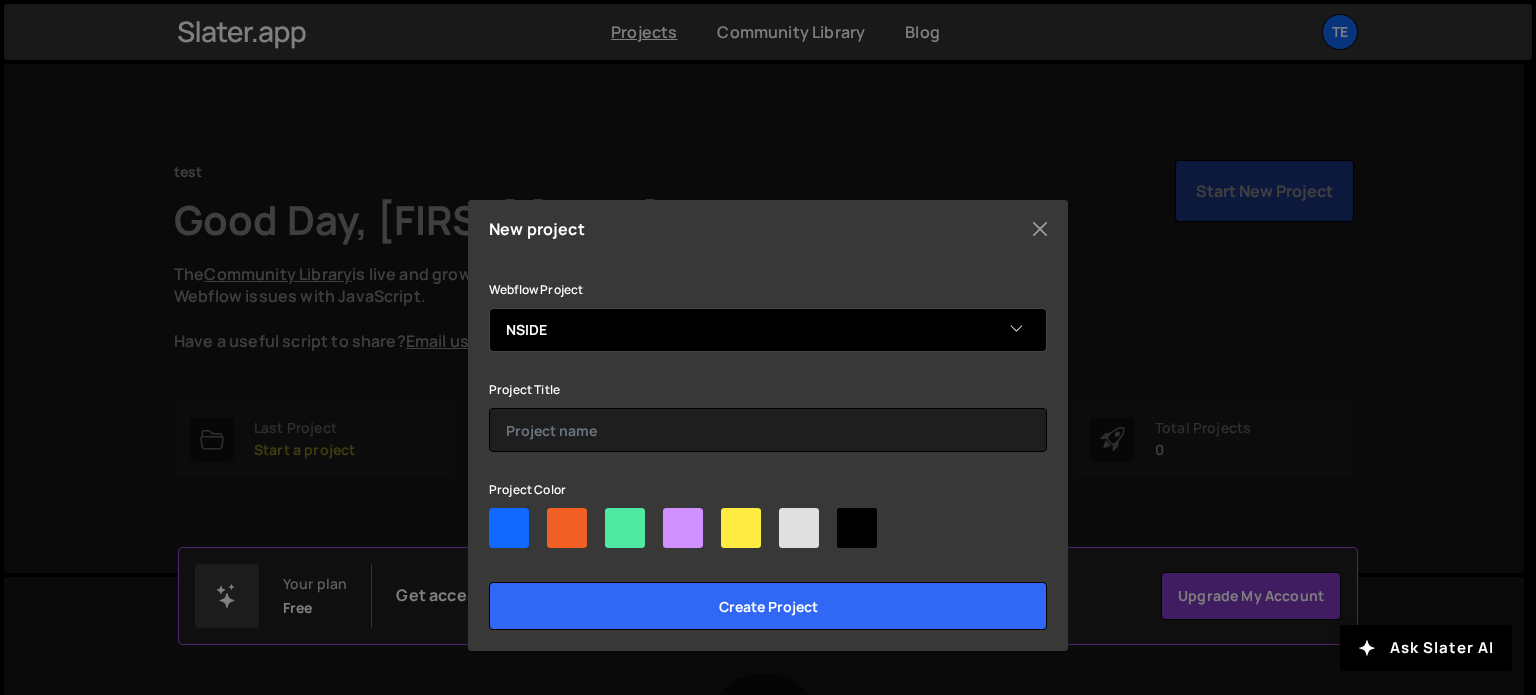 click on "-Select-
Virtuoso virtual assistans
test
NestEdge
Animations
Silverman
Friendly solutions
Nikola's Ultra-Awesome Site
NSIDE" at bounding box center [768, 330] 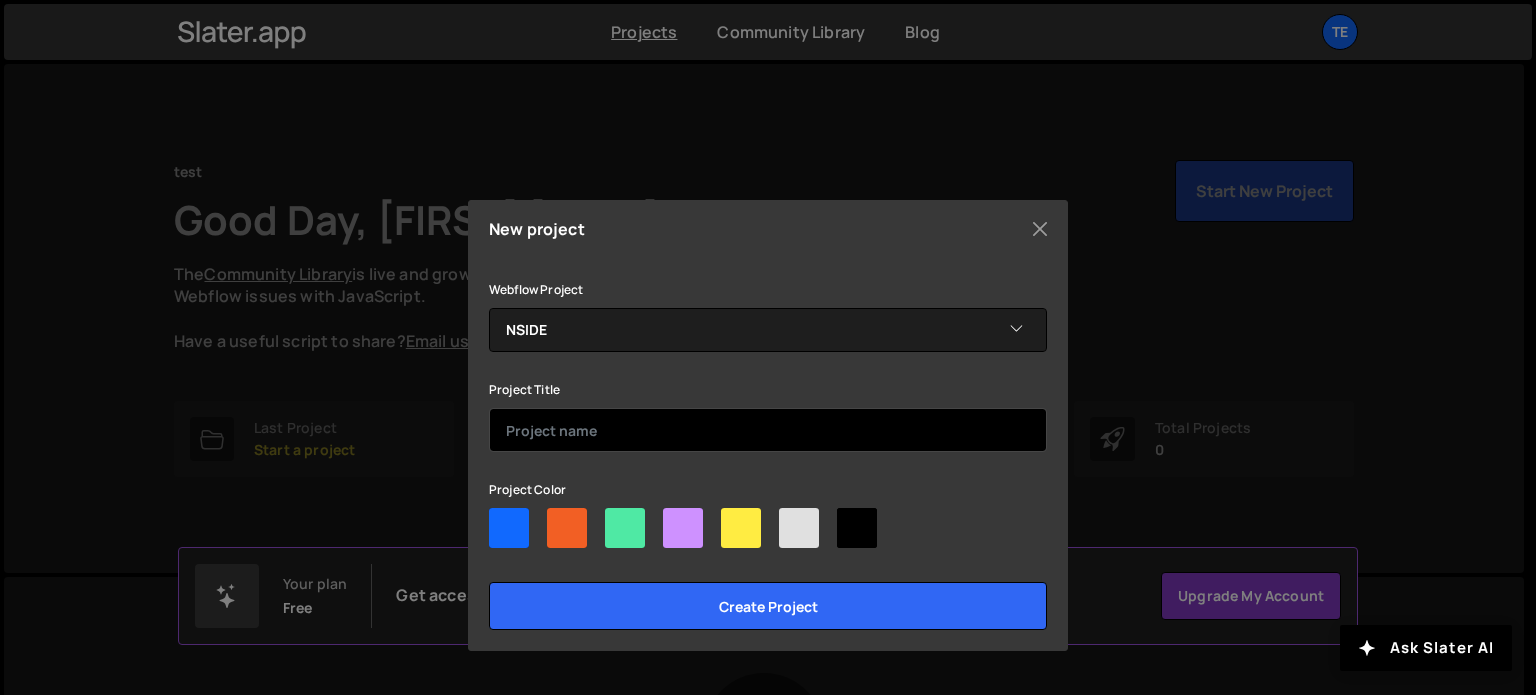 click at bounding box center [768, 430] 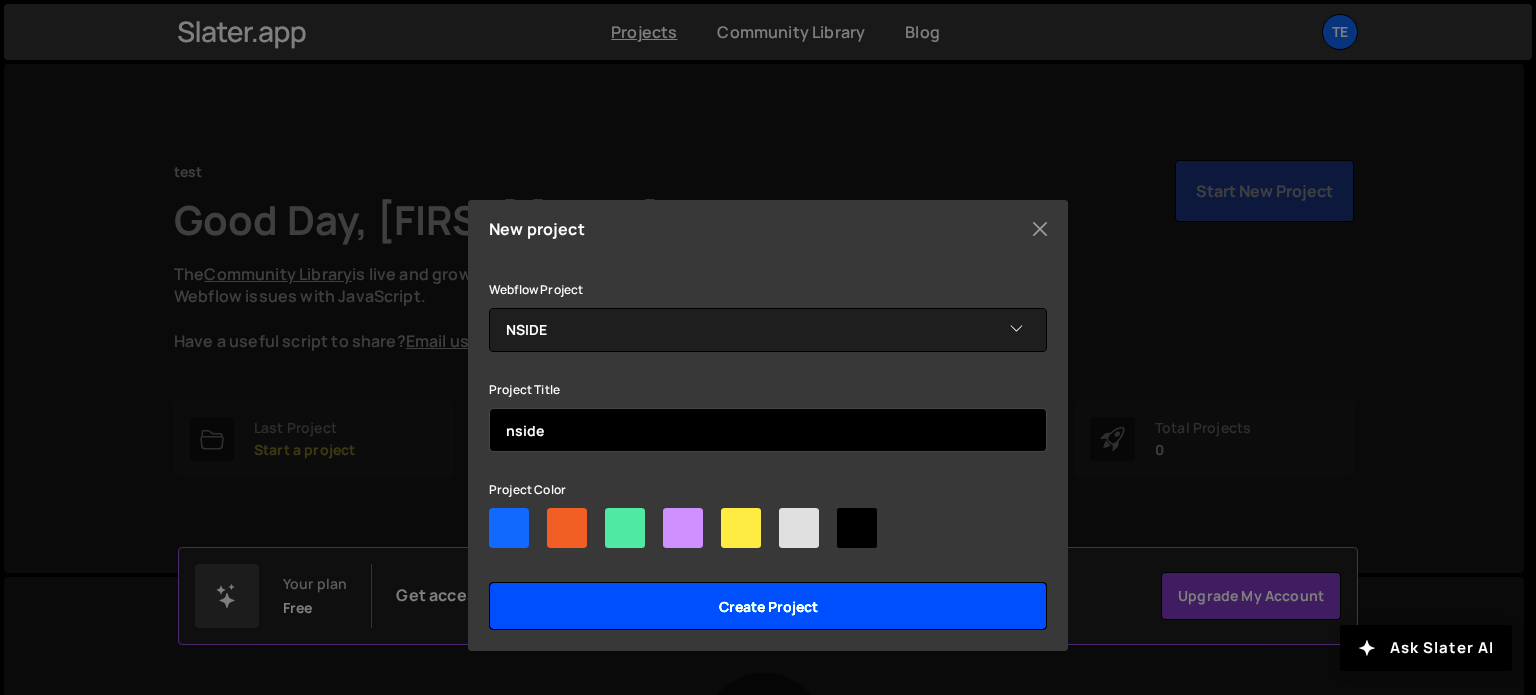 type on "nside" 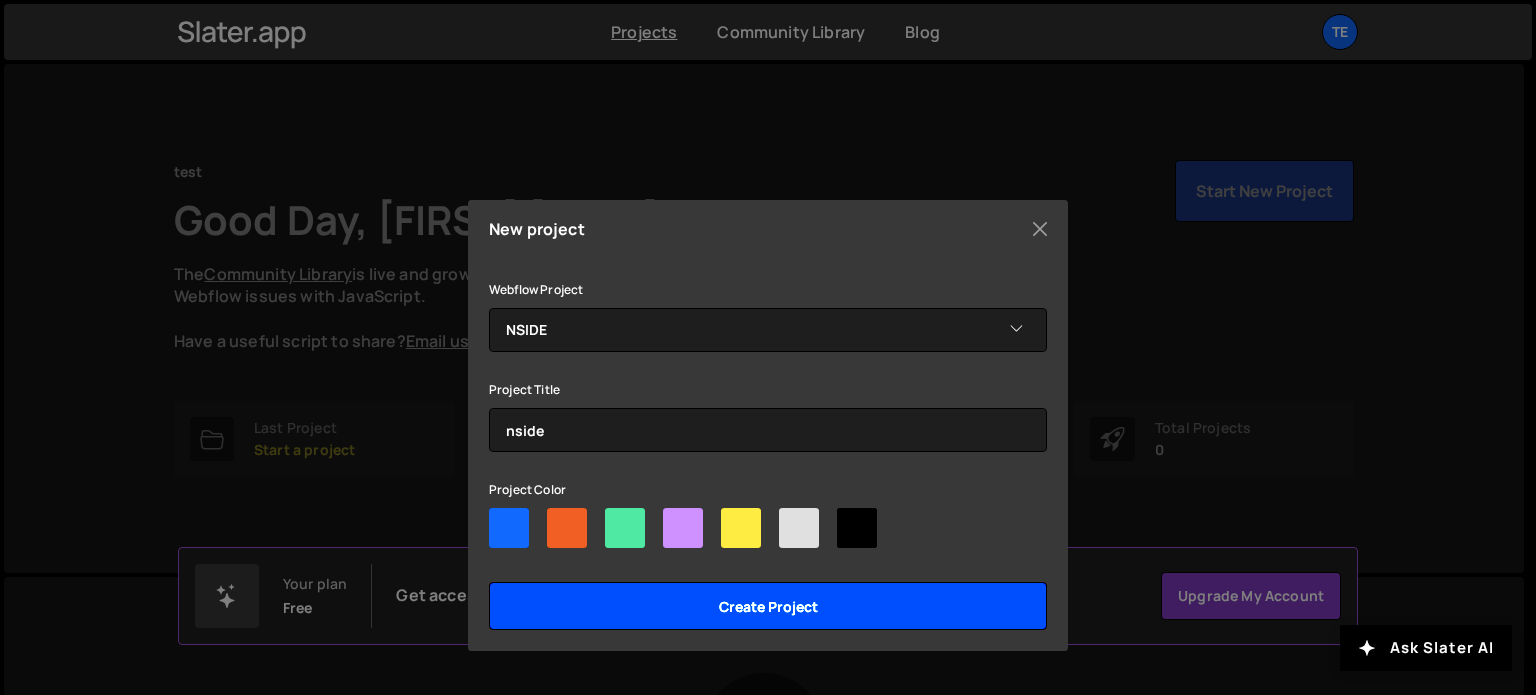 click on "Create project" at bounding box center (768, 606) 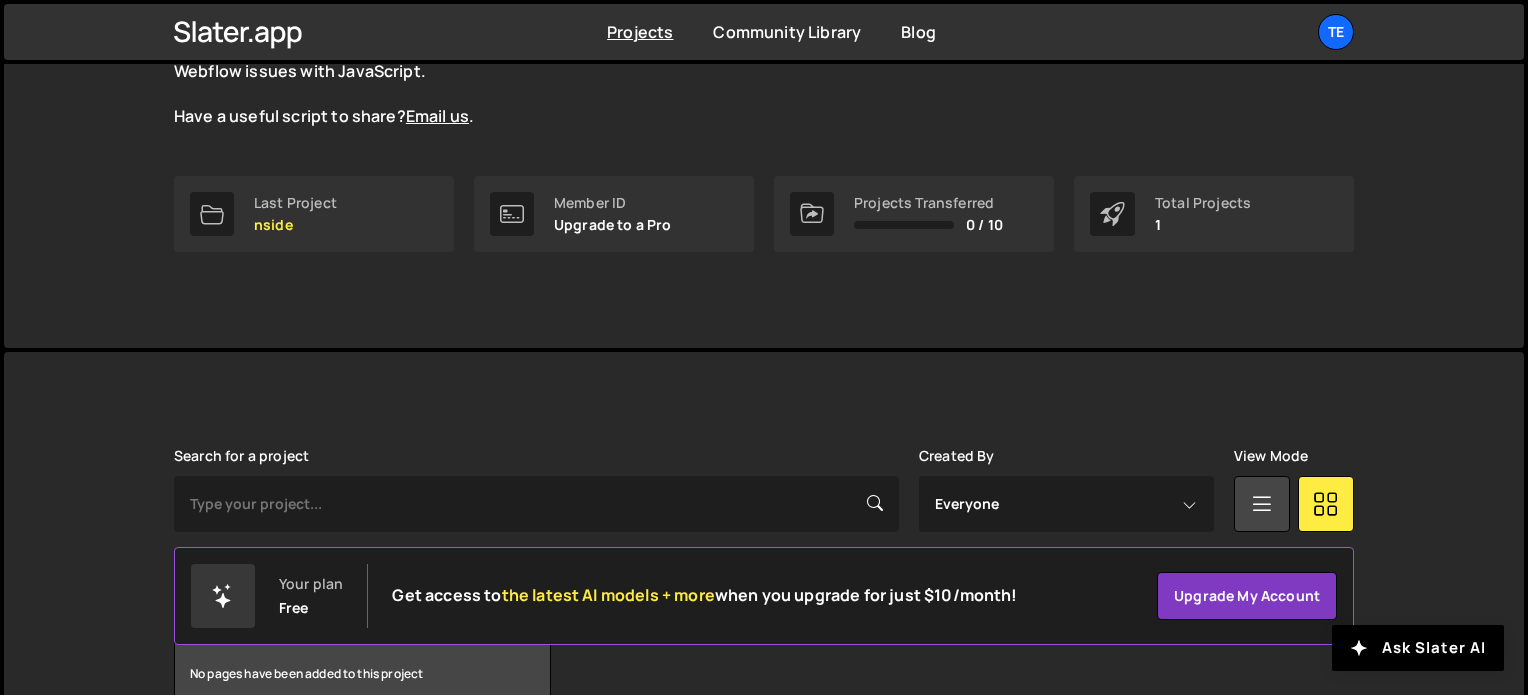 scroll, scrollTop: 333, scrollLeft: 0, axis: vertical 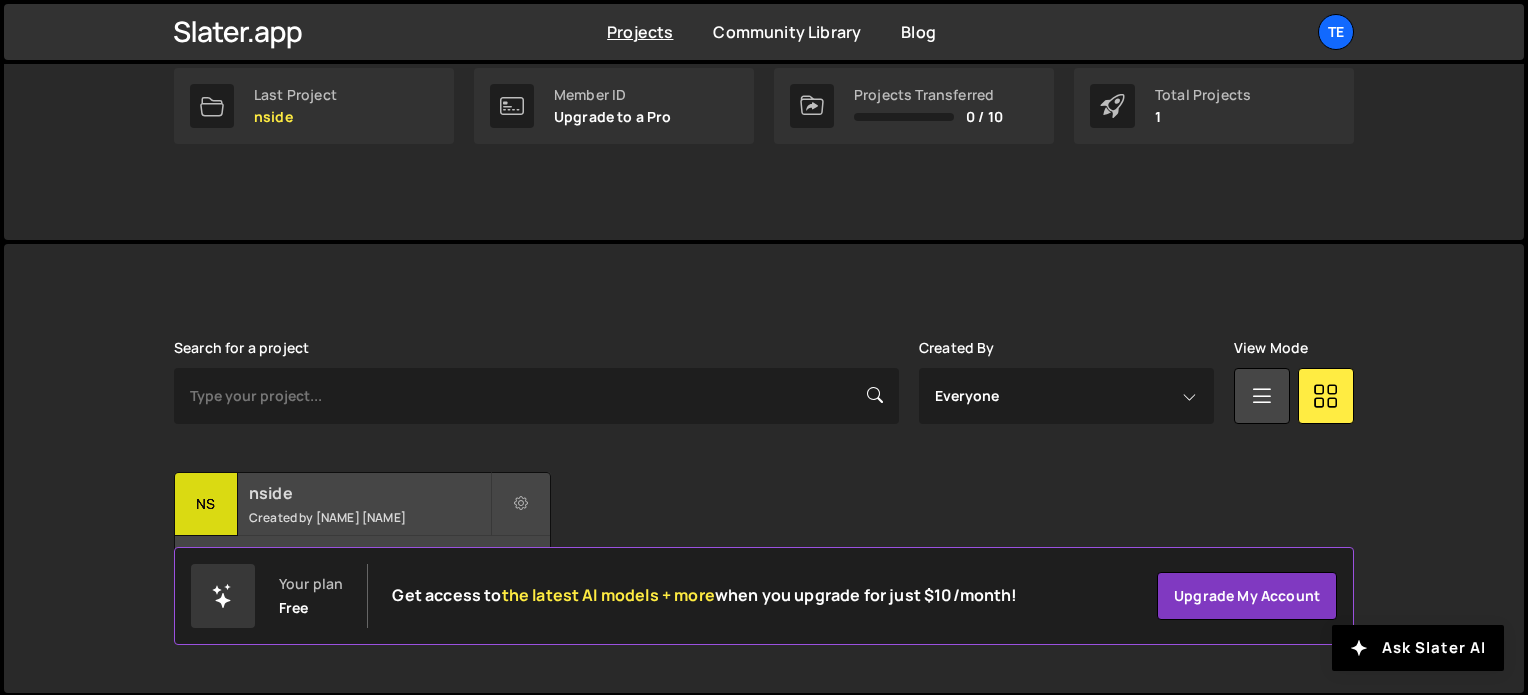 click on "nside" at bounding box center (369, 493) 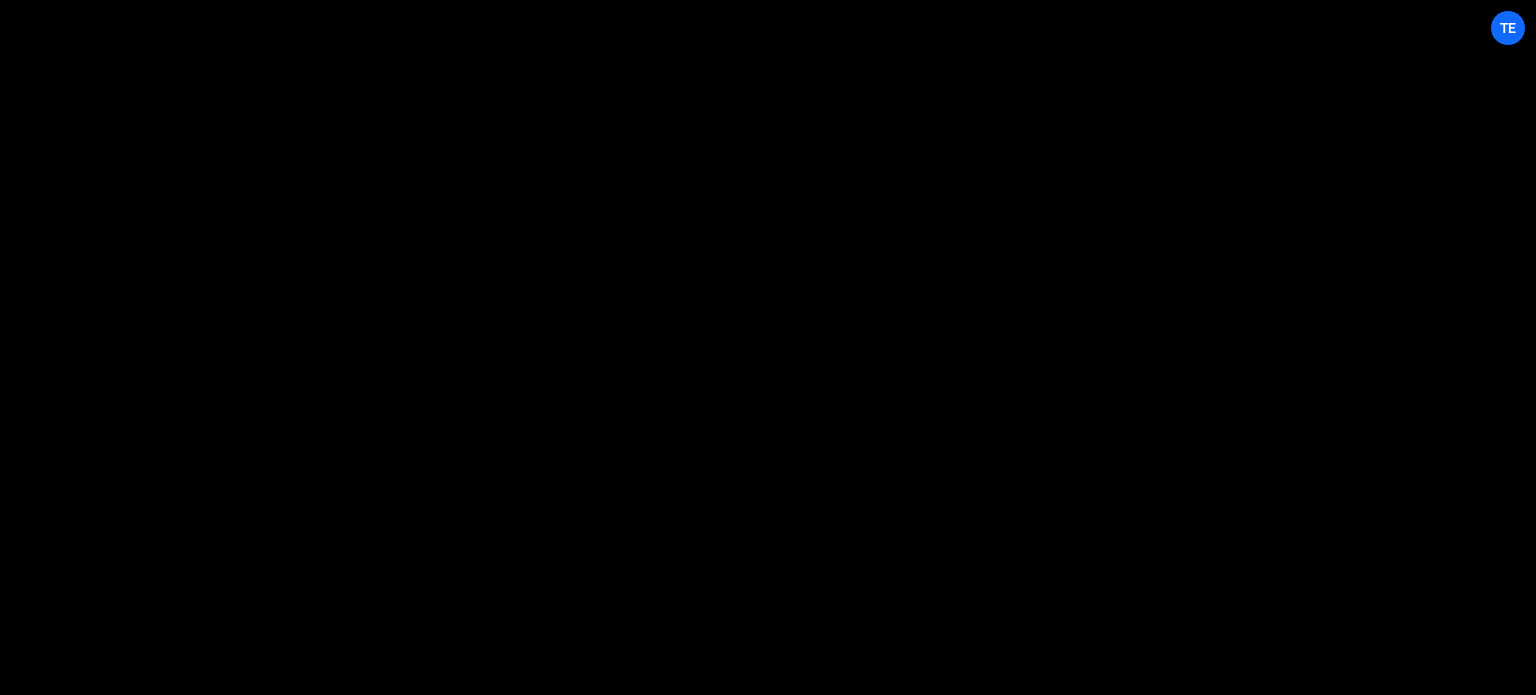scroll, scrollTop: 0, scrollLeft: 0, axis: both 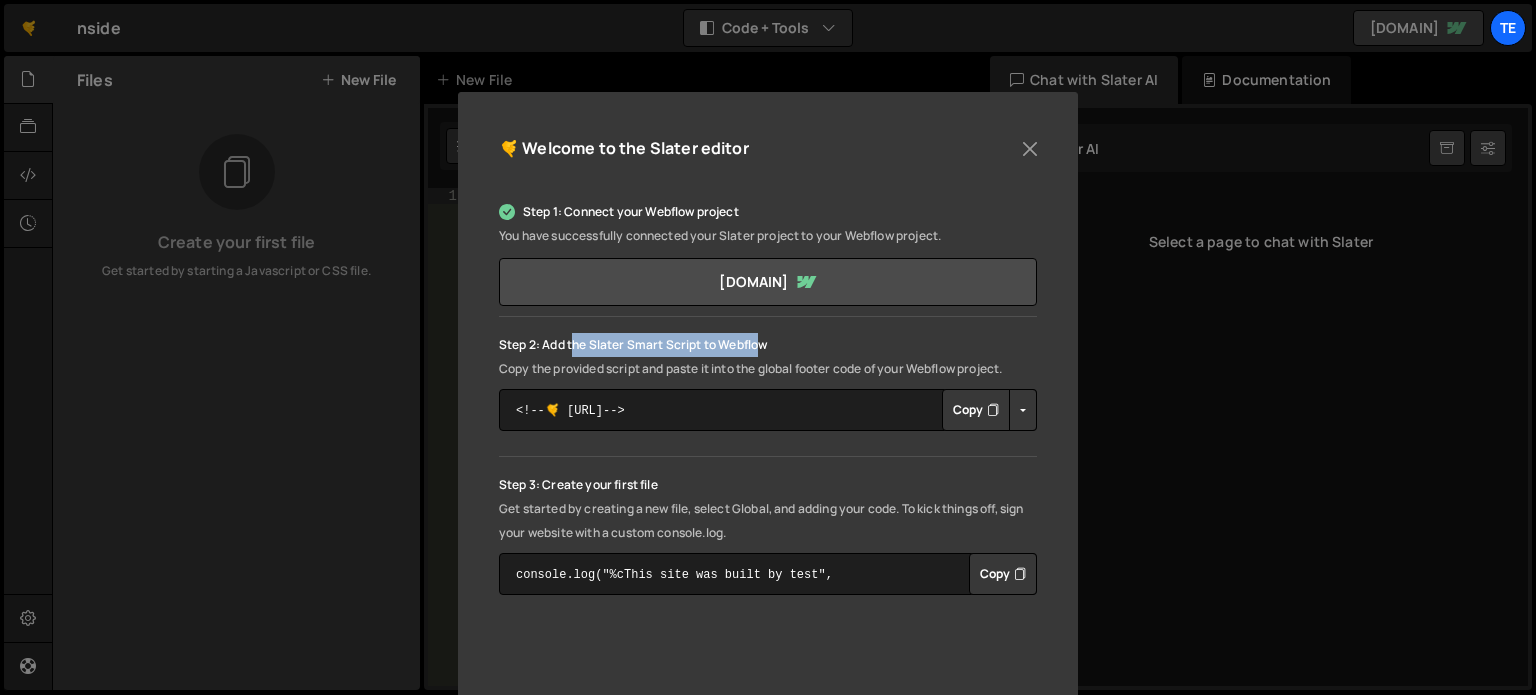 drag, startPoint x: 569, startPoint y: 345, endPoint x: 756, endPoint y: 343, distance: 187.0107 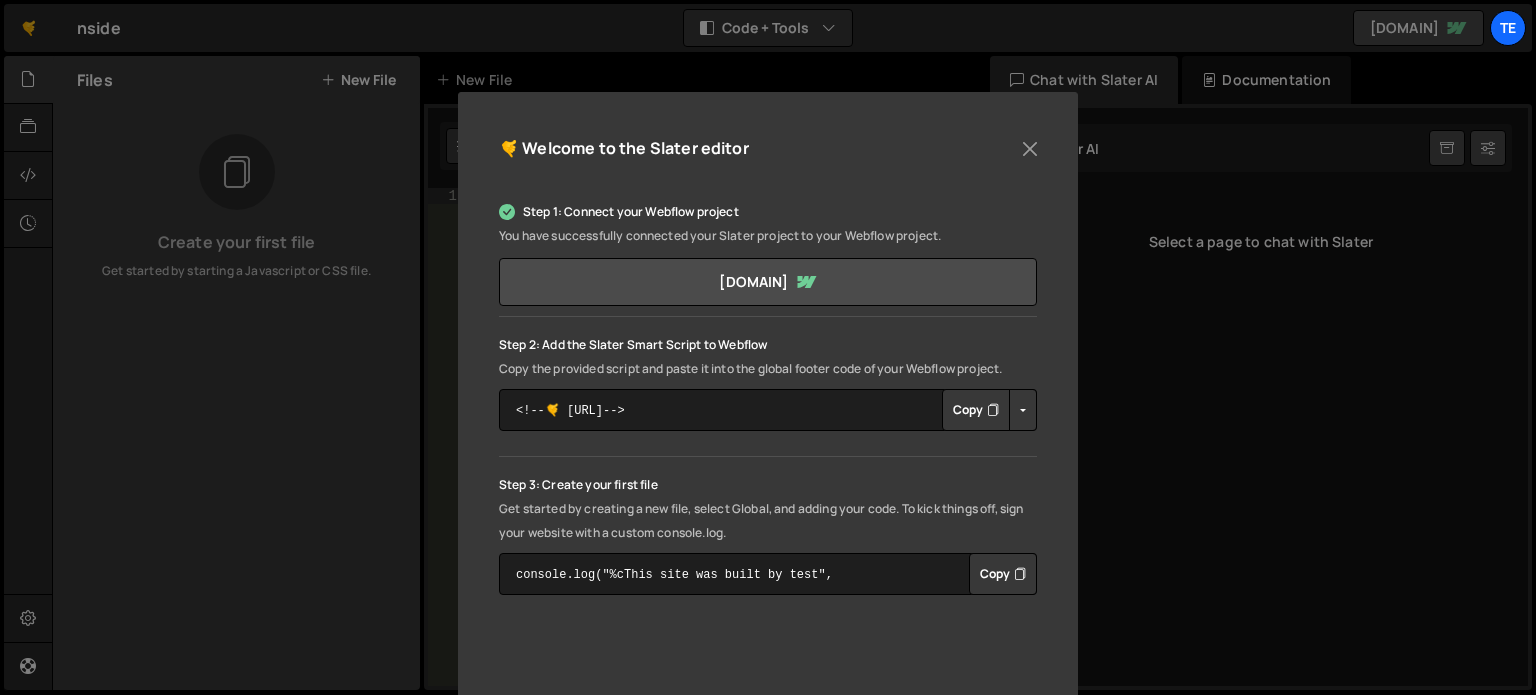 click on "Copy" at bounding box center [976, 410] 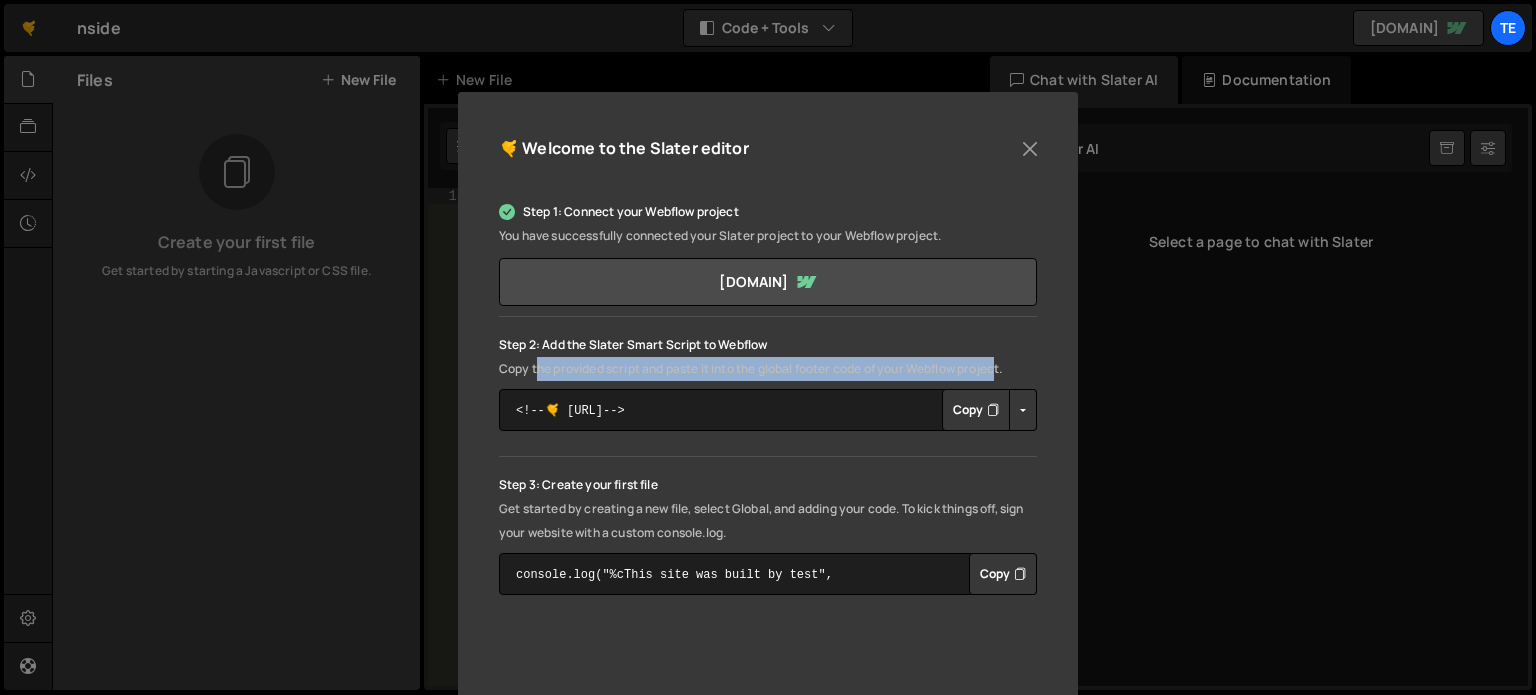 drag, startPoint x: 532, startPoint y: 370, endPoint x: 1007, endPoint y: 371, distance: 475.00104 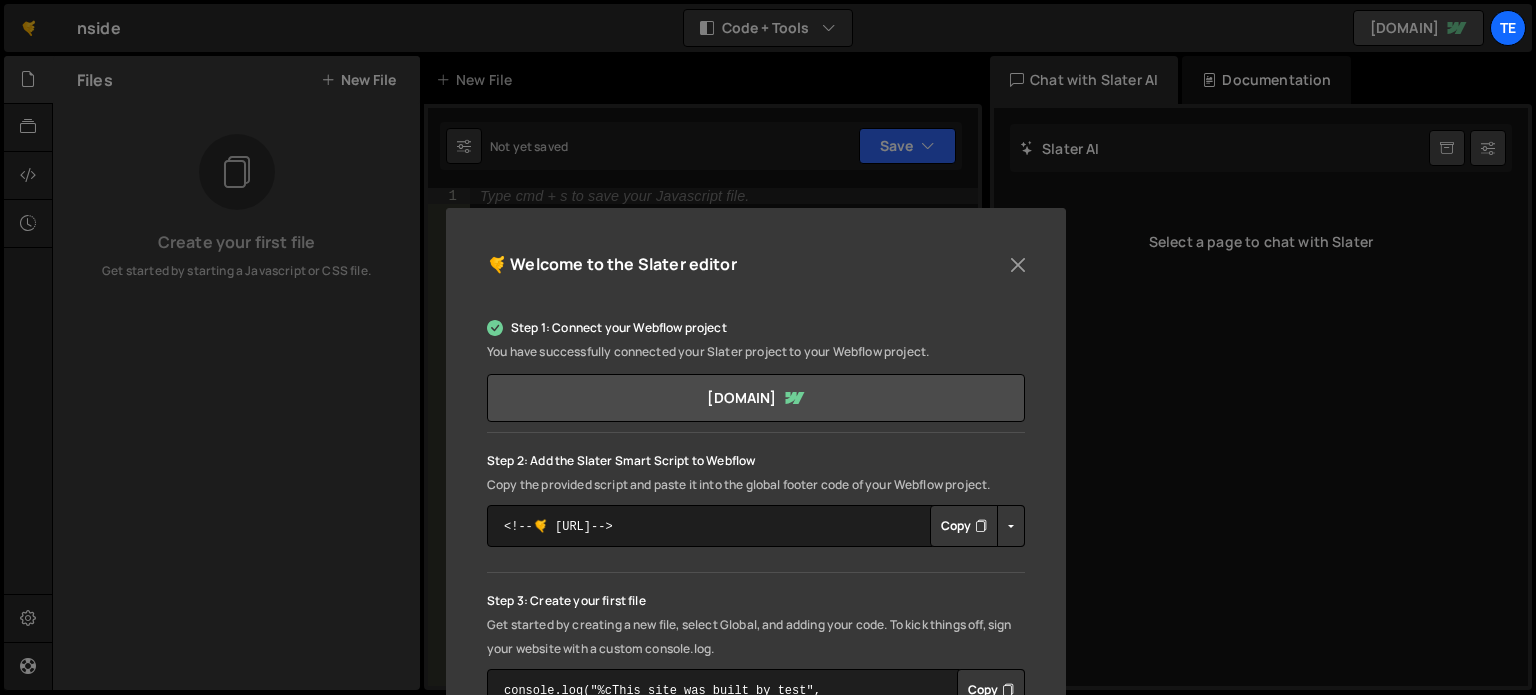 scroll, scrollTop: 16, scrollLeft: 0, axis: vertical 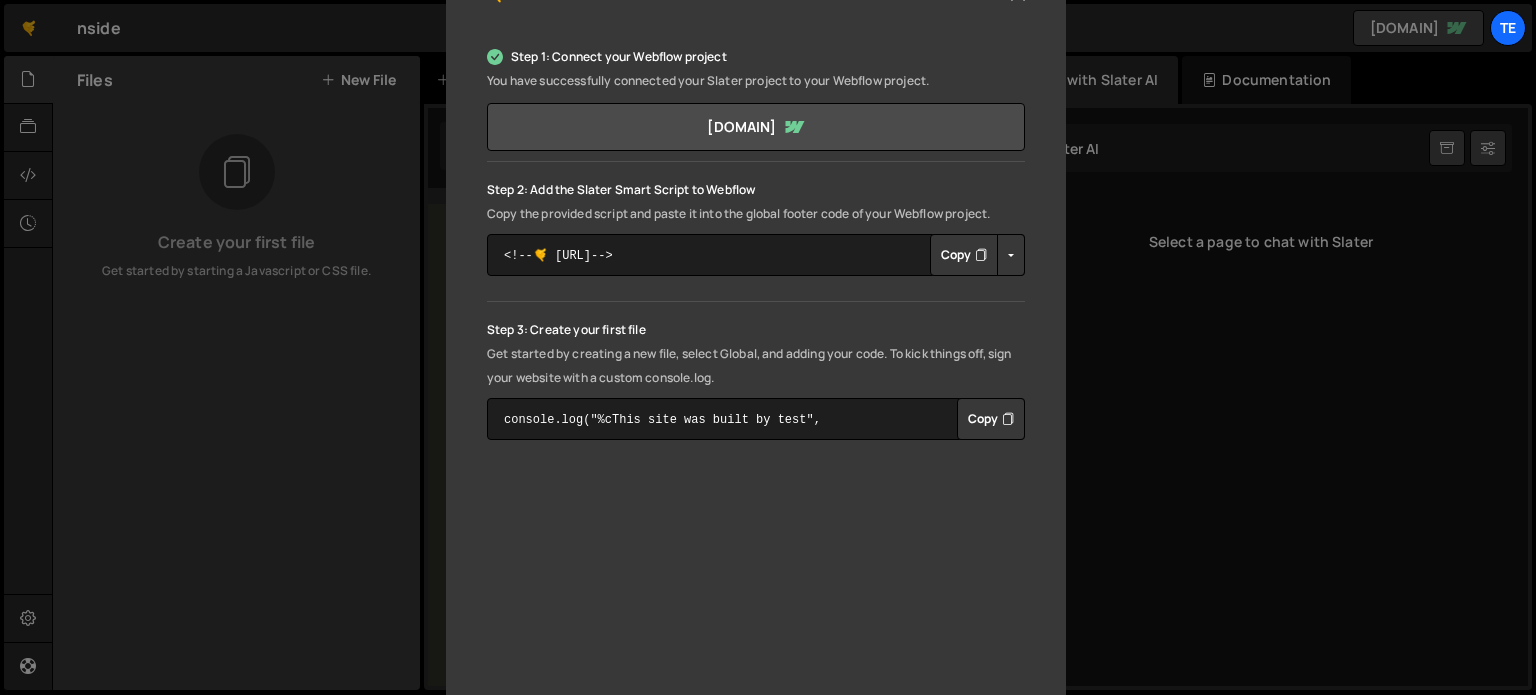 click on "Copy" at bounding box center (991, 419) 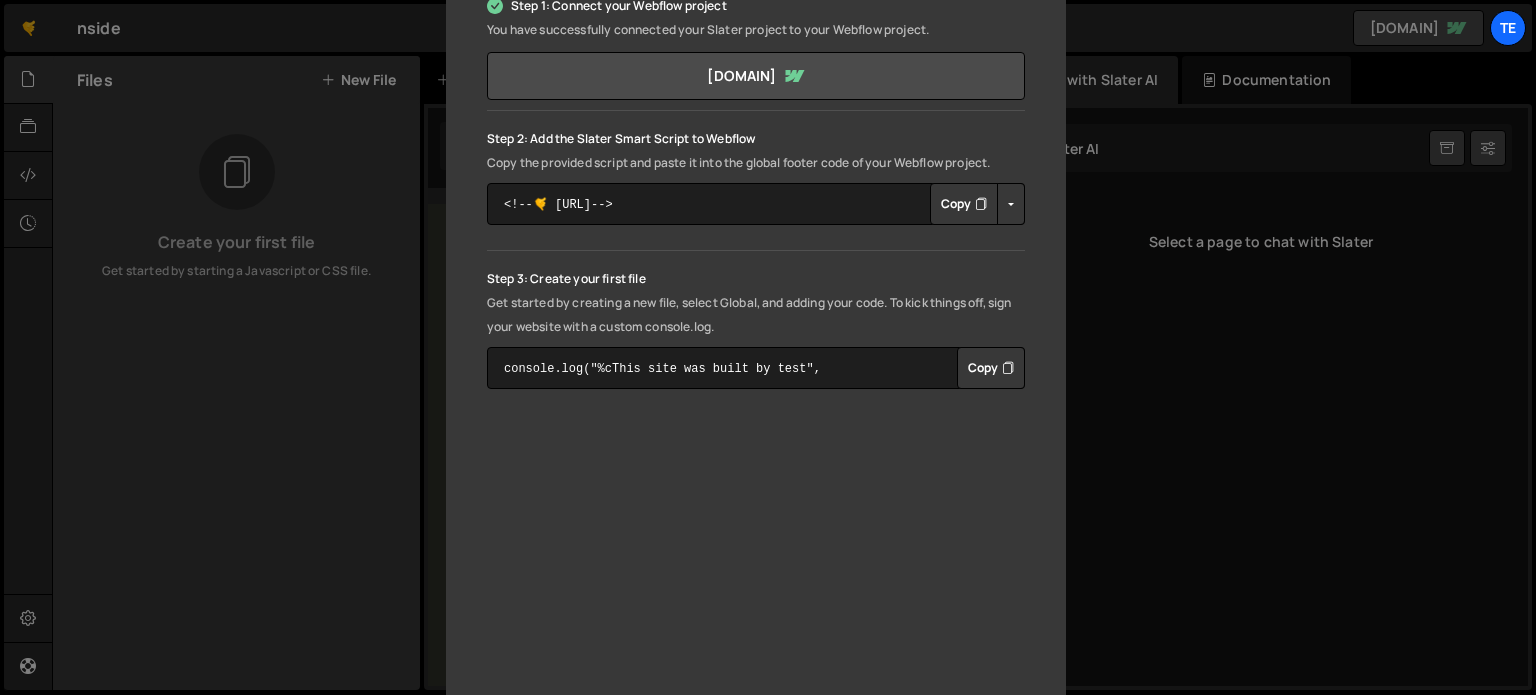 scroll, scrollTop: 336, scrollLeft: 0, axis: vertical 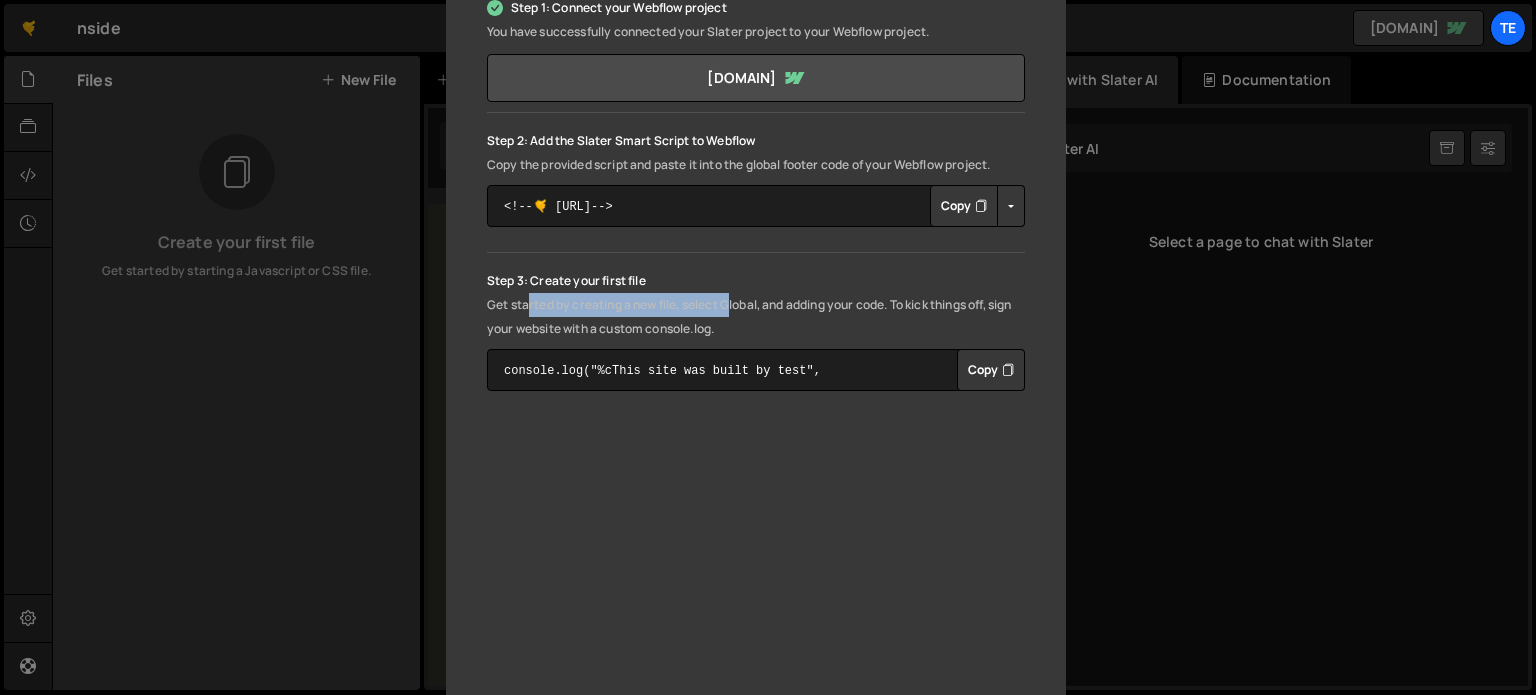 drag, startPoint x: 522, startPoint y: 306, endPoint x: 731, endPoint y: 299, distance: 209.11719 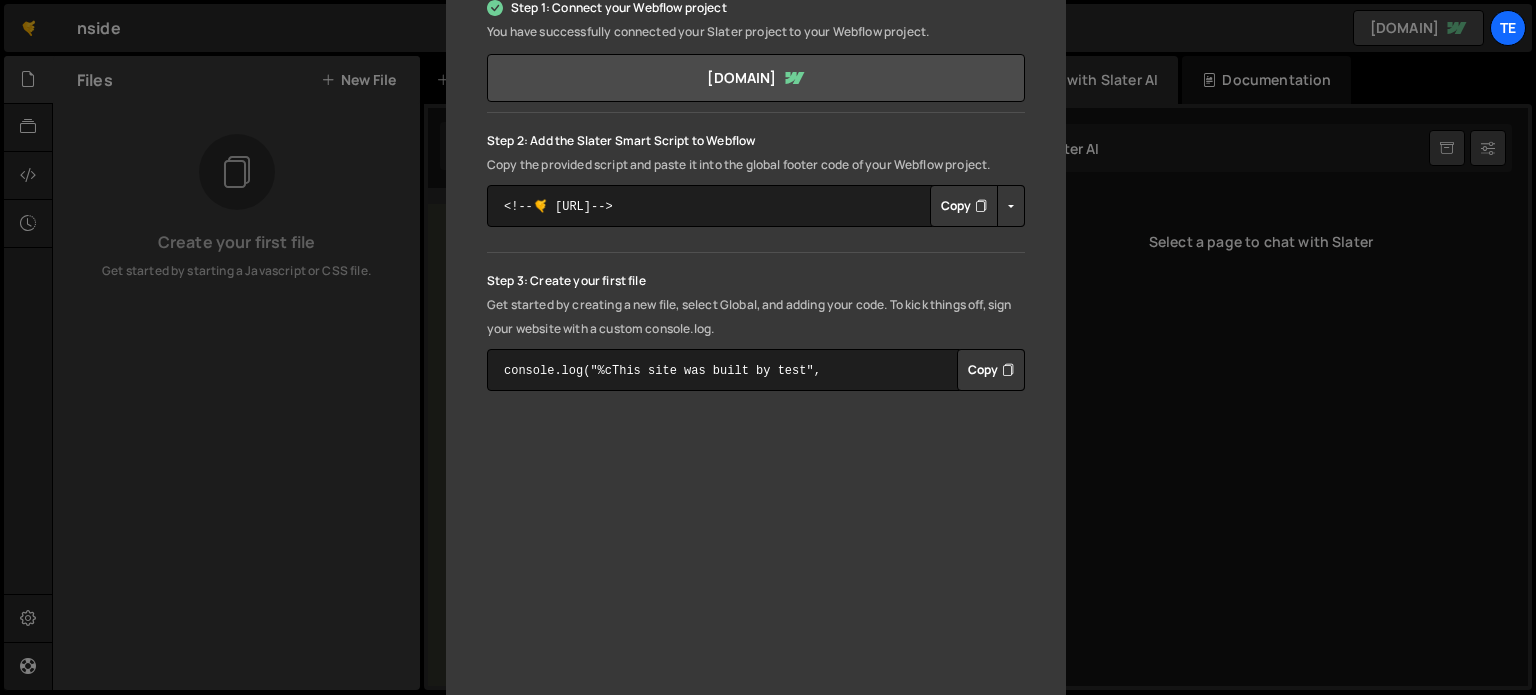 scroll, scrollTop: 444, scrollLeft: 0, axis: vertical 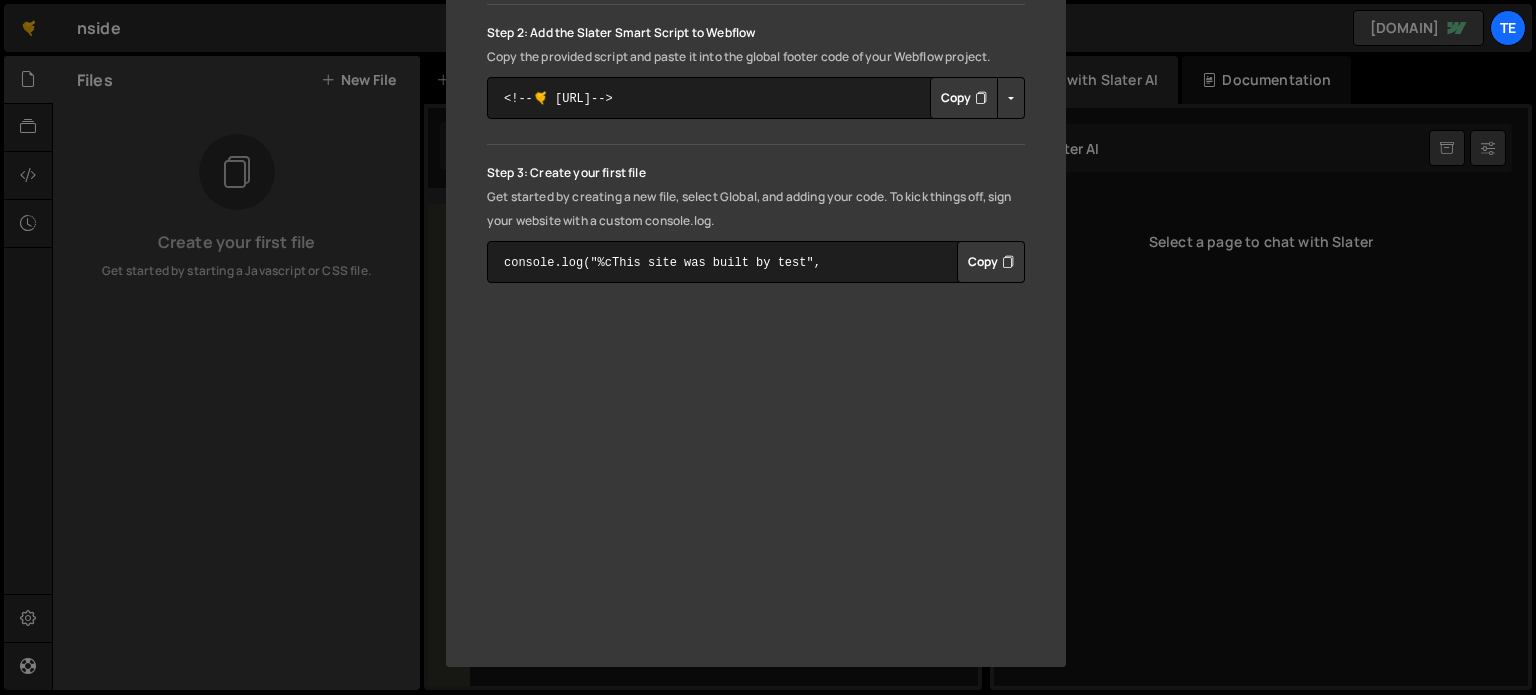 click on "🤙 Welcome to the Slater editor
Step 1: Connect your Webflow project
You have successfully connected your Slater project to your Webflow project.
[DOMAIN]
Step 2: Add the Slater Smart Script to Webflow" at bounding box center (768, 347) 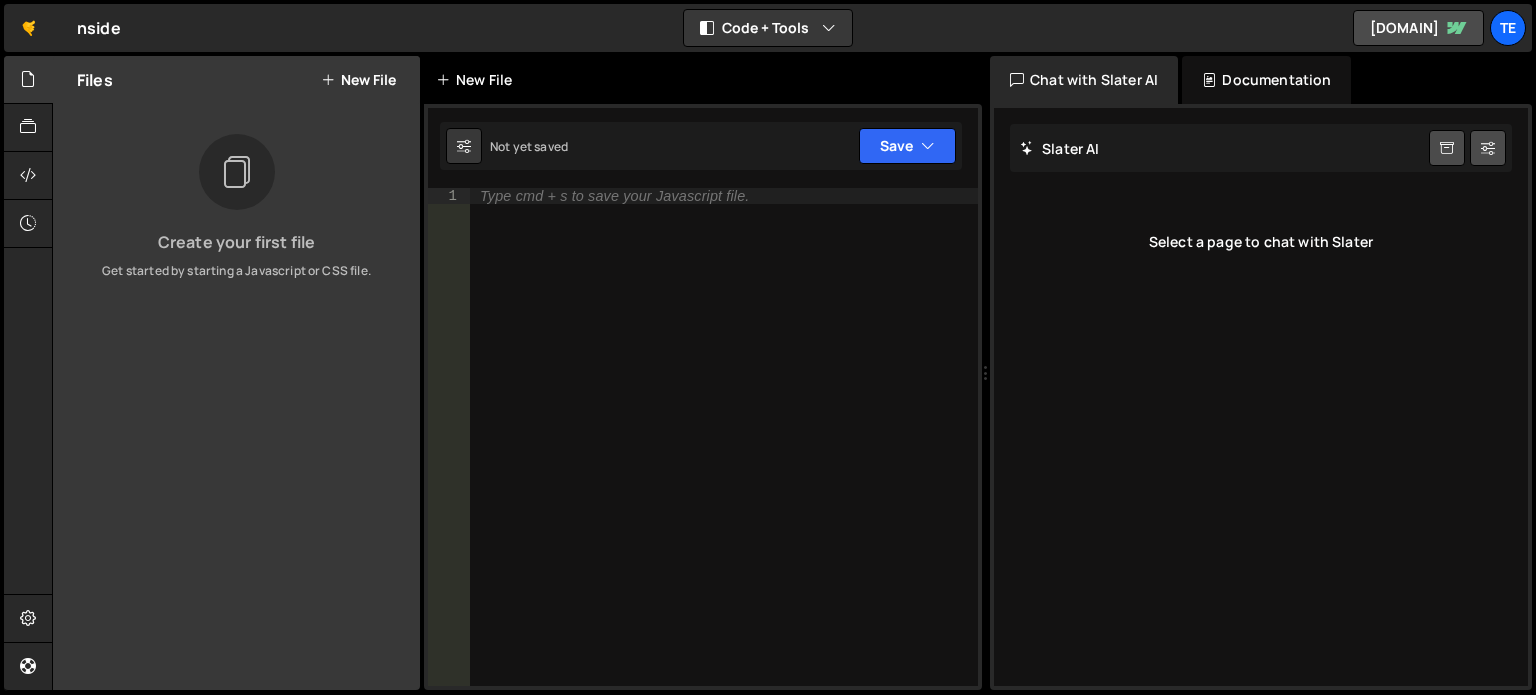 click on "New File" at bounding box center [478, 80] 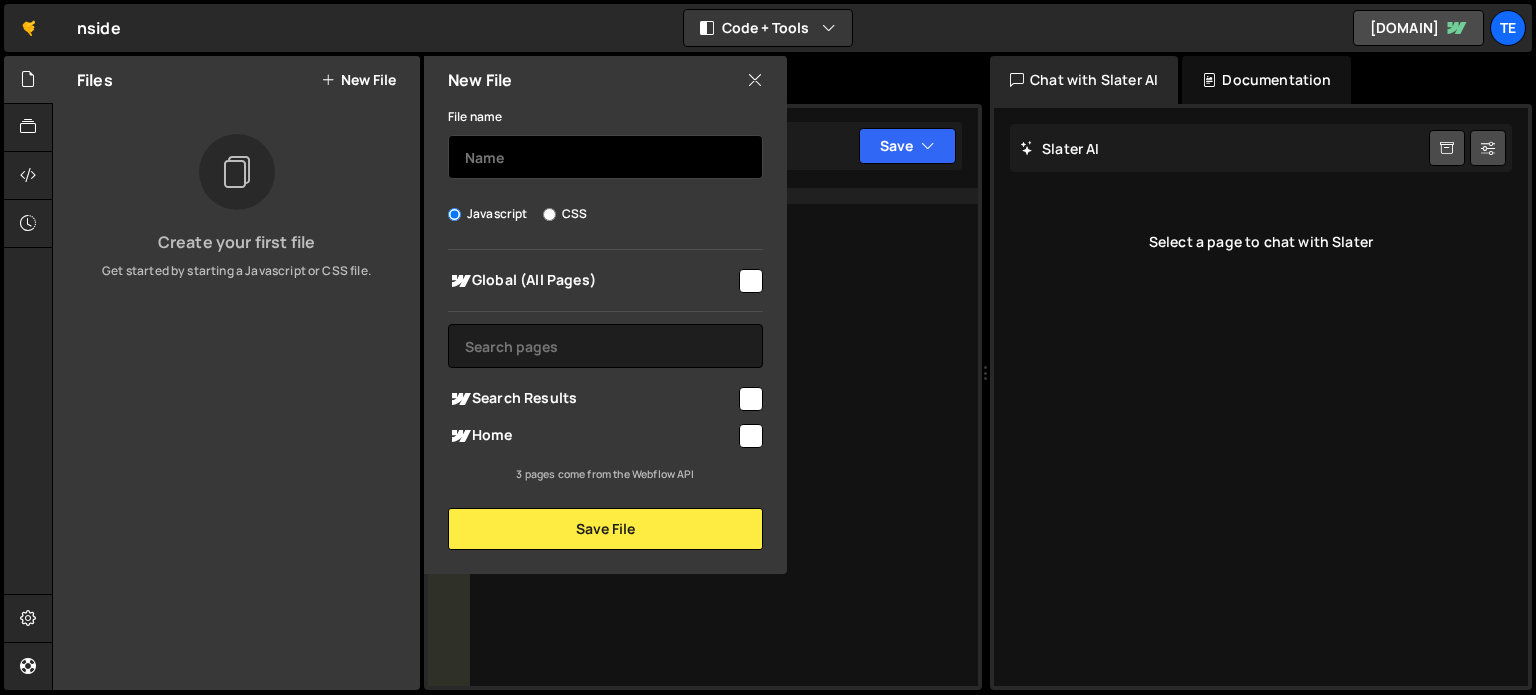 click at bounding box center (605, 157) 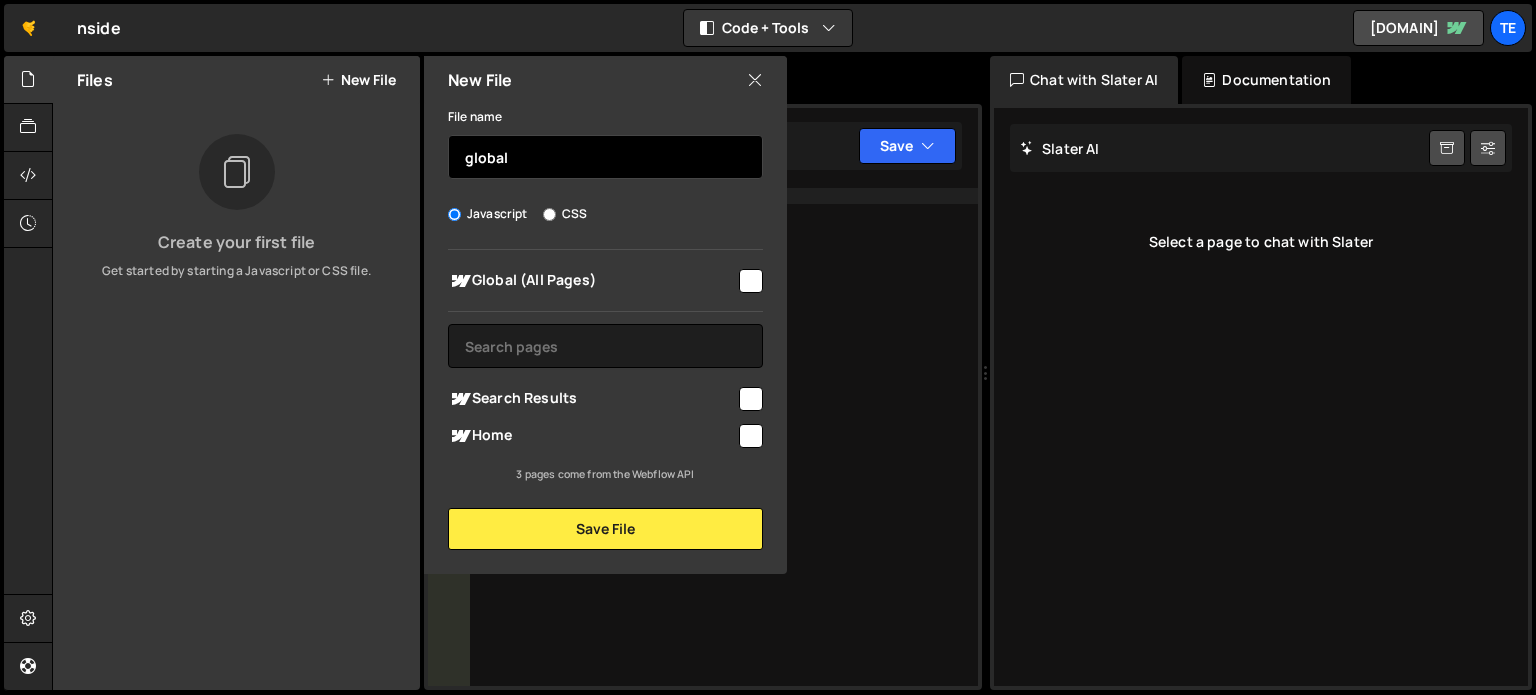 type on "global" 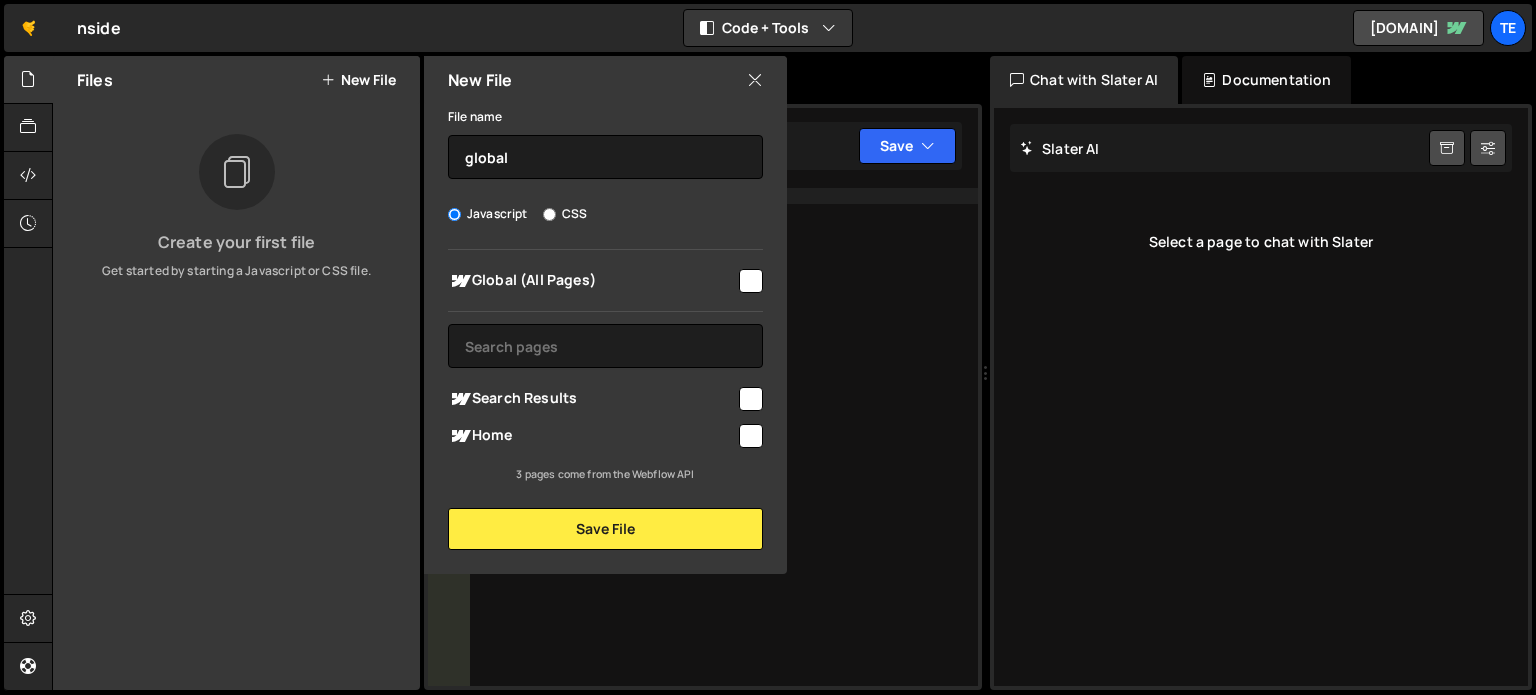 click at bounding box center [751, 281] 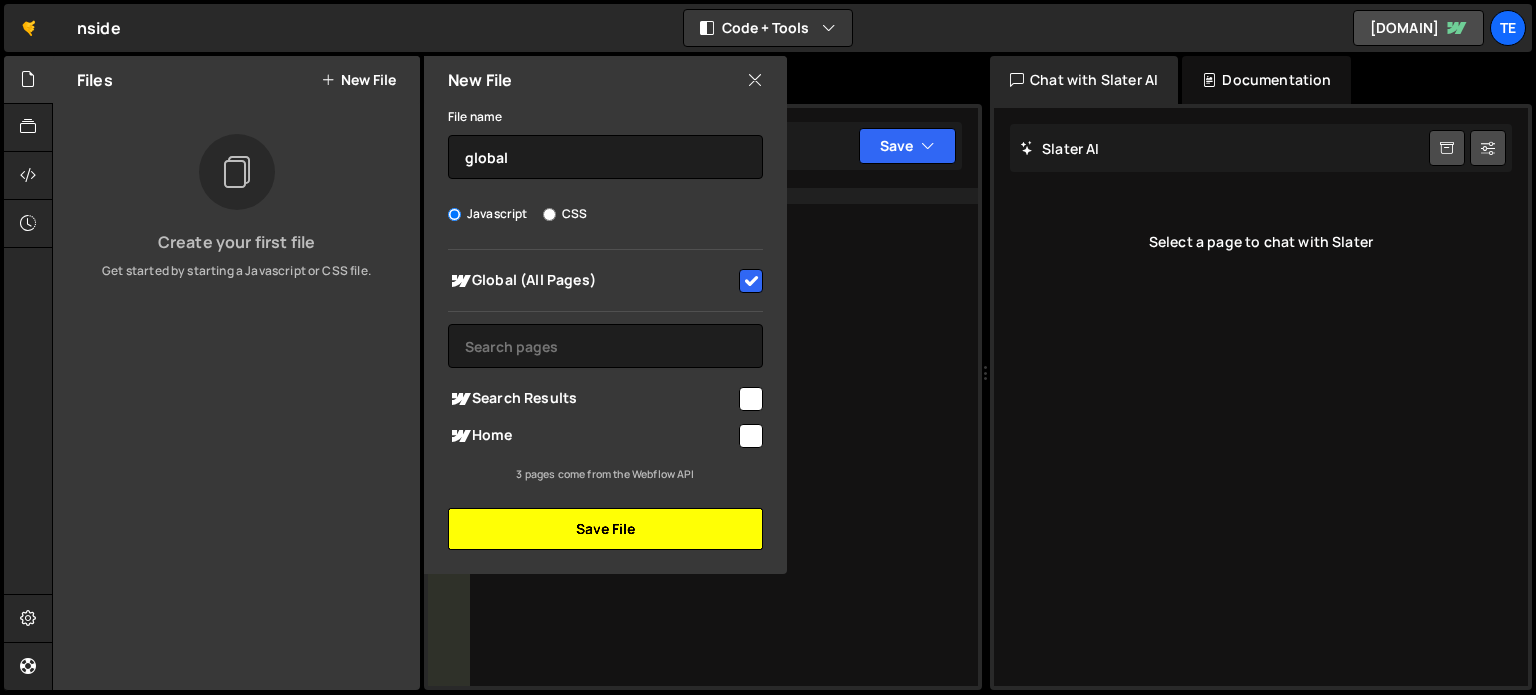 click on "Save File" at bounding box center [605, 529] 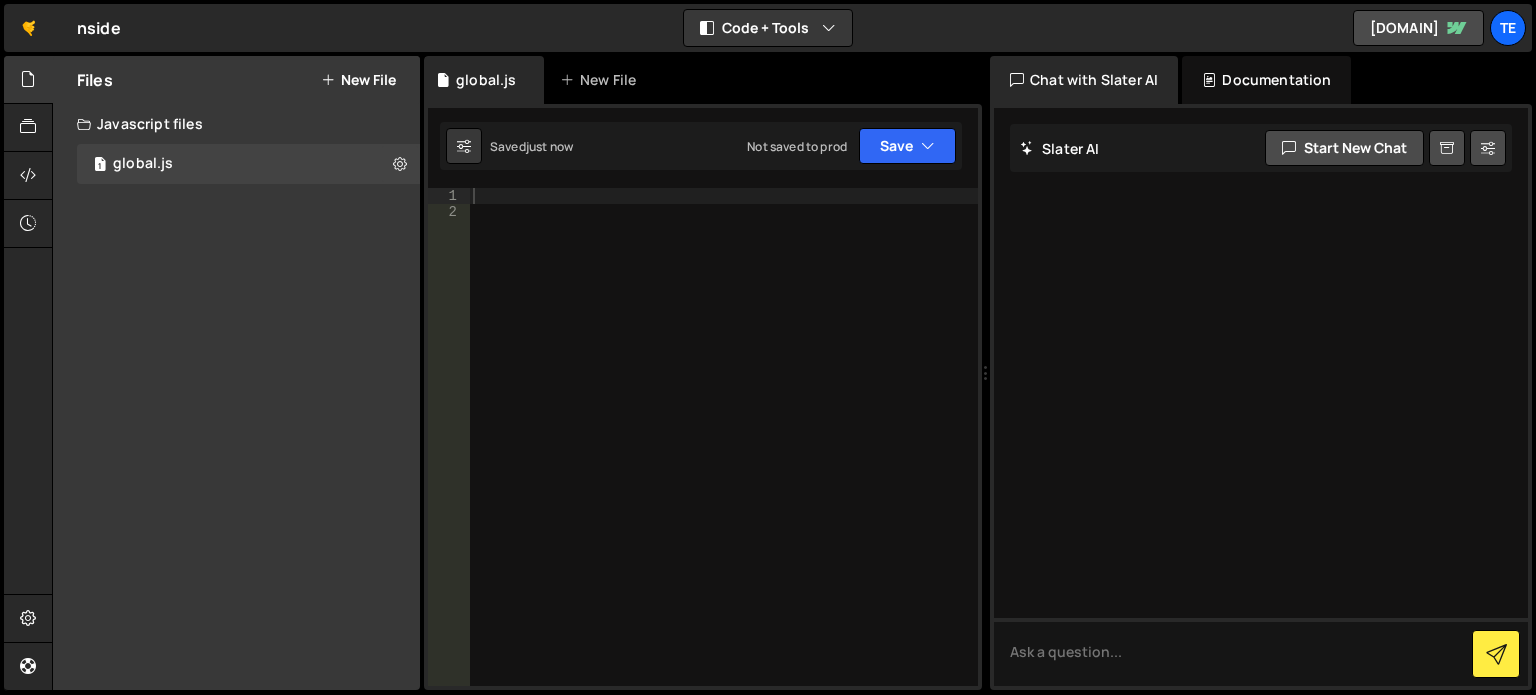 type 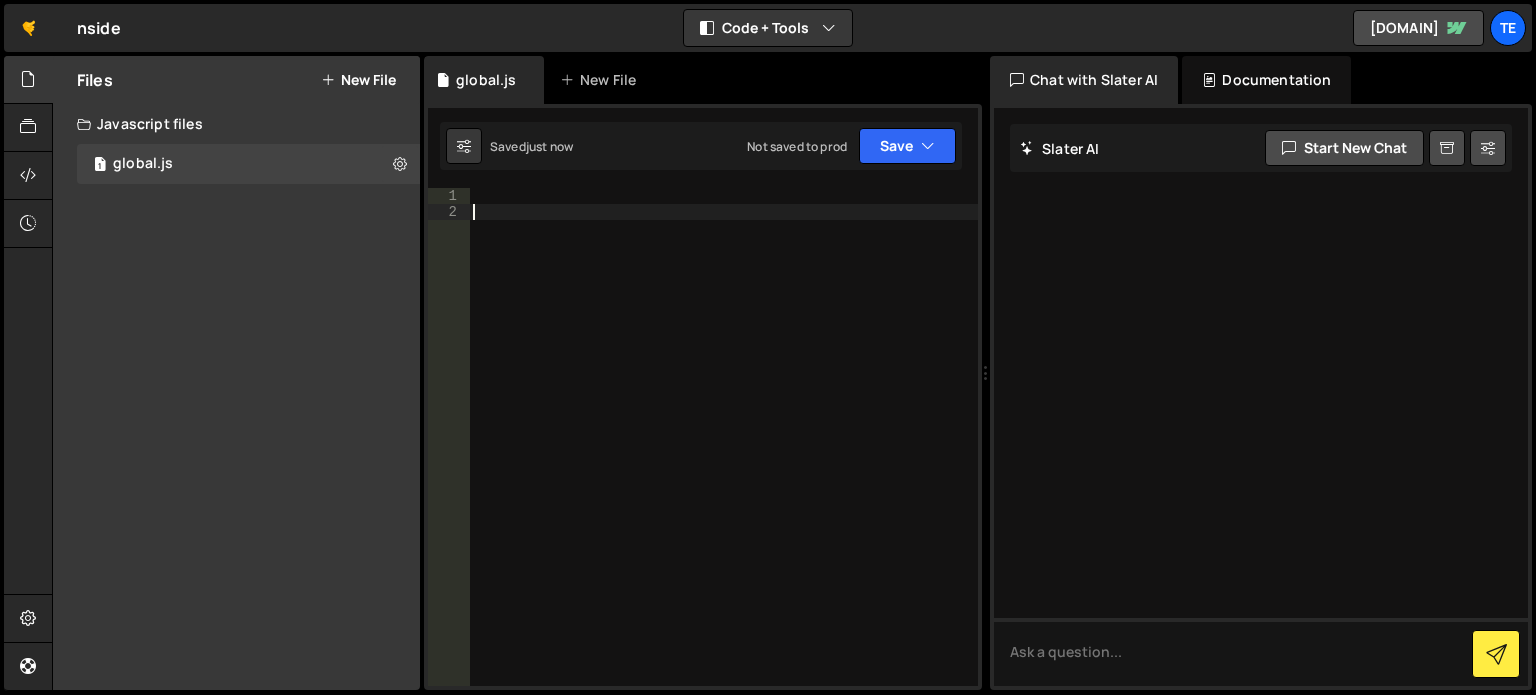 click at bounding box center [723, 453] 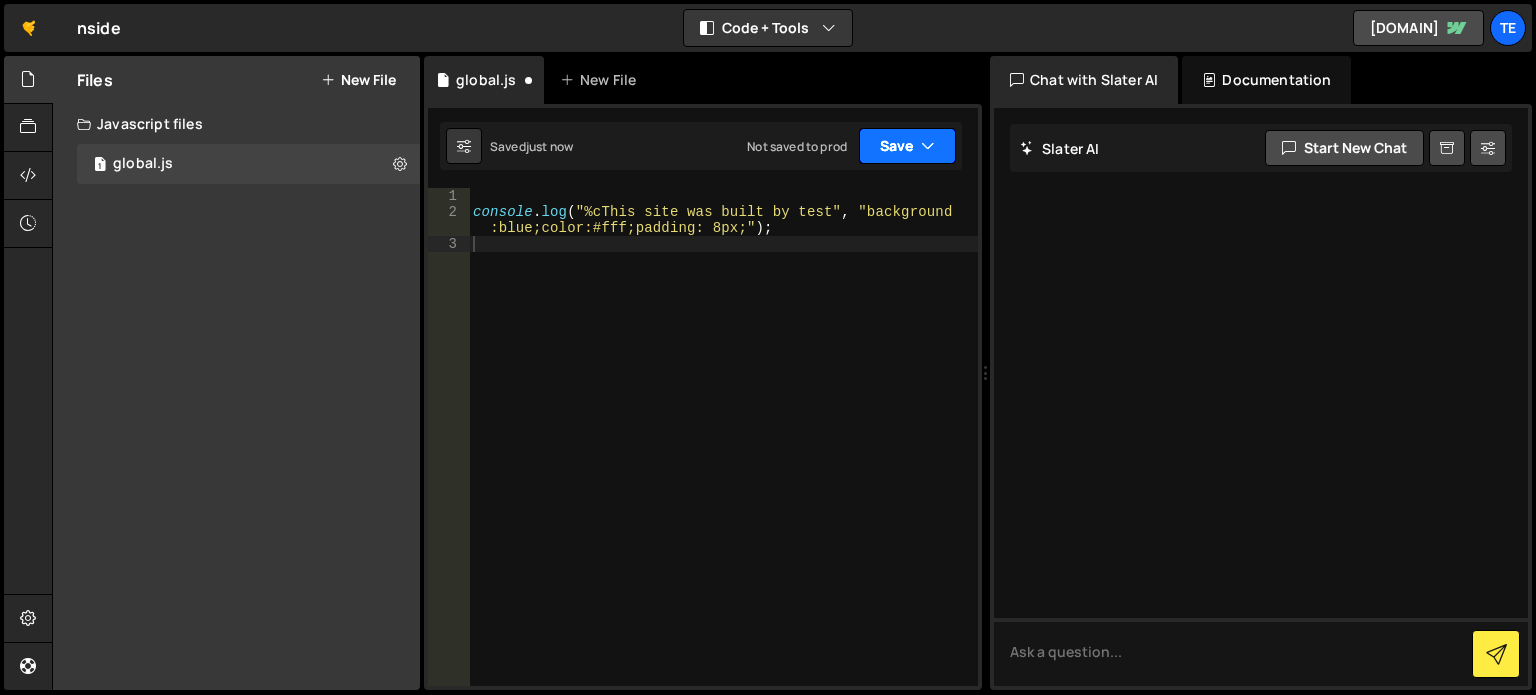 click on "Save" at bounding box center [907, 146] 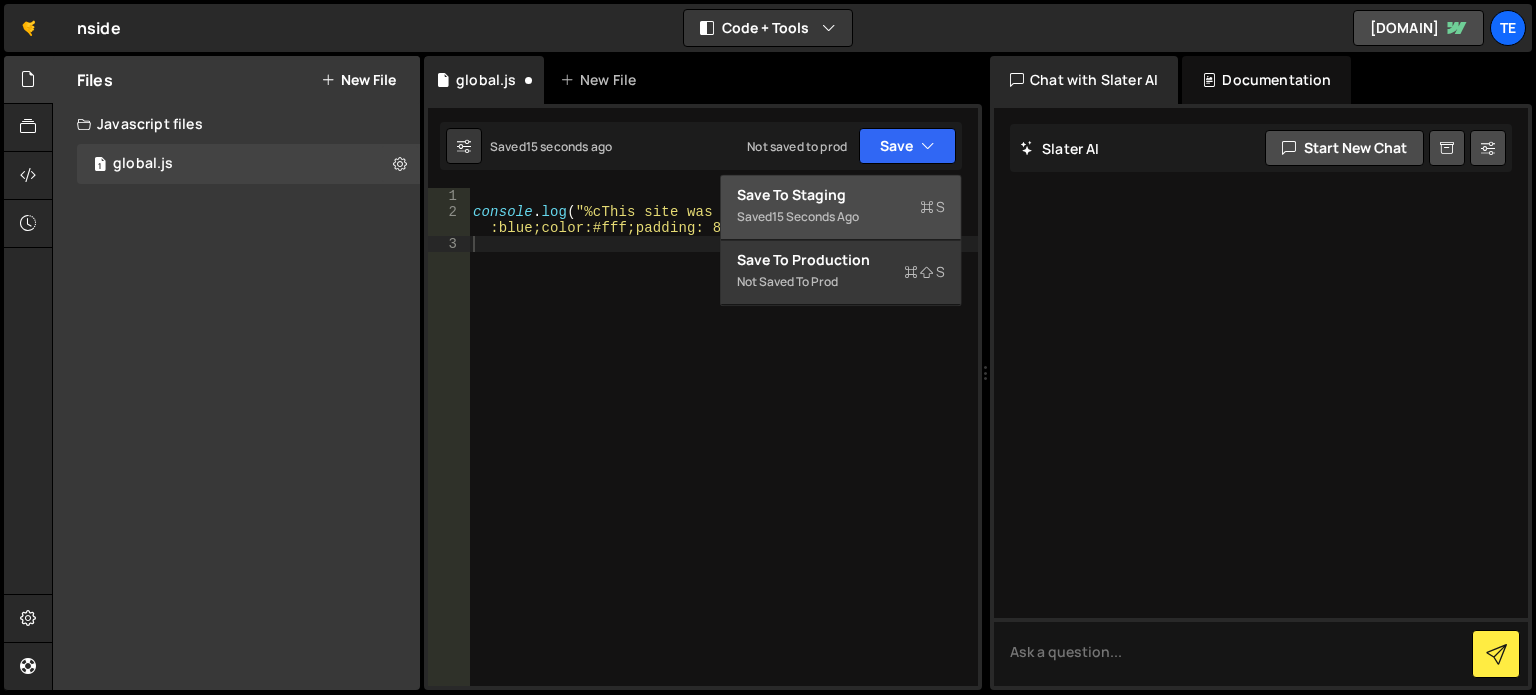 click on "Save to Staging
S
Saved  15 seconds ago" at bounding box center [841, 207] 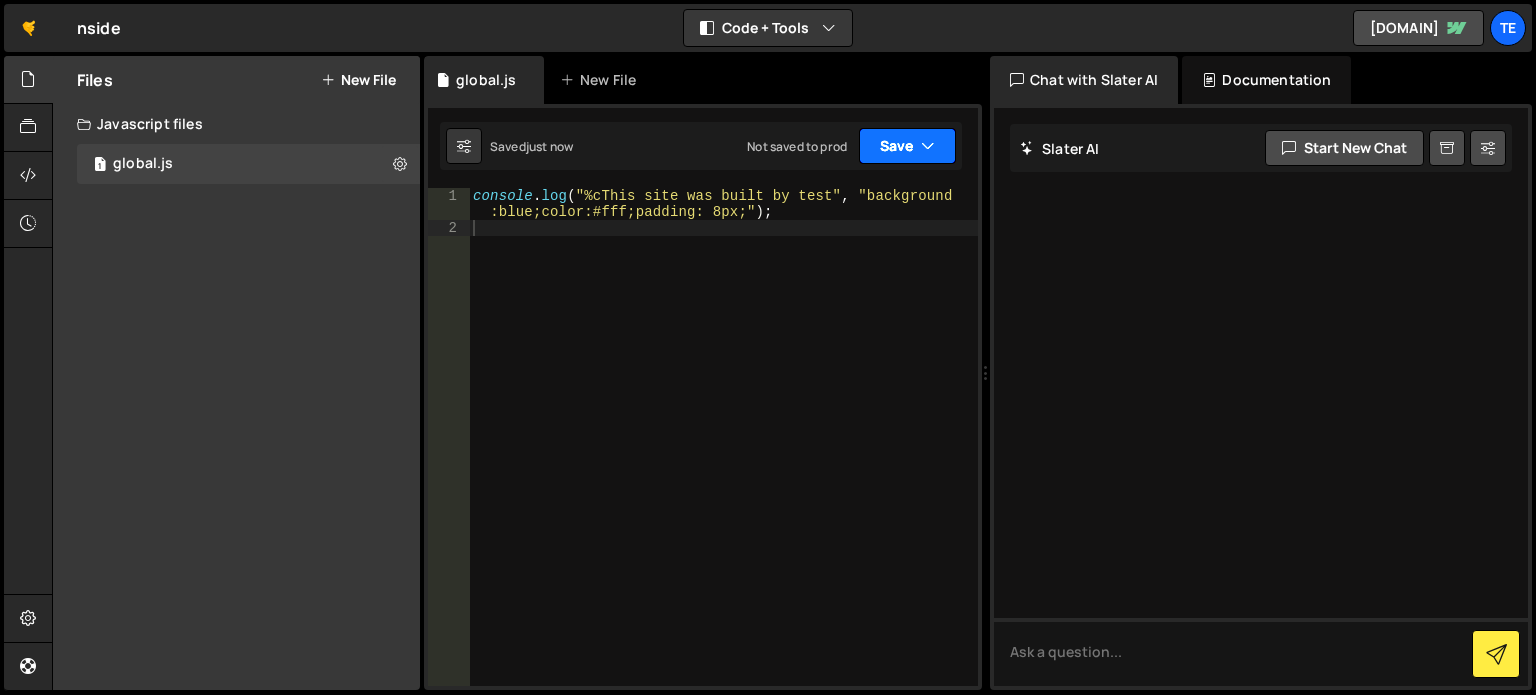 click on "Save" at bounding box center [907, 146] 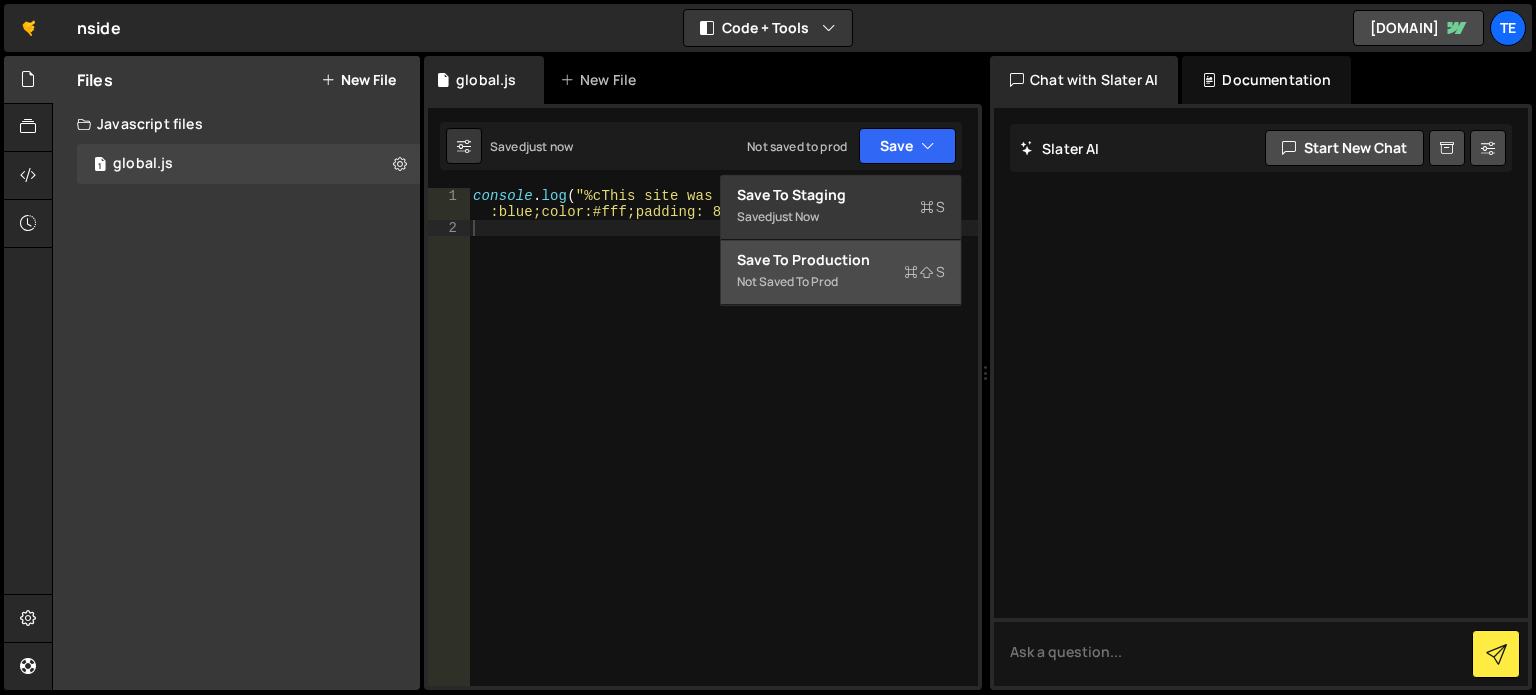 click on "Save to Production
S" at bounding box center [841, 260] 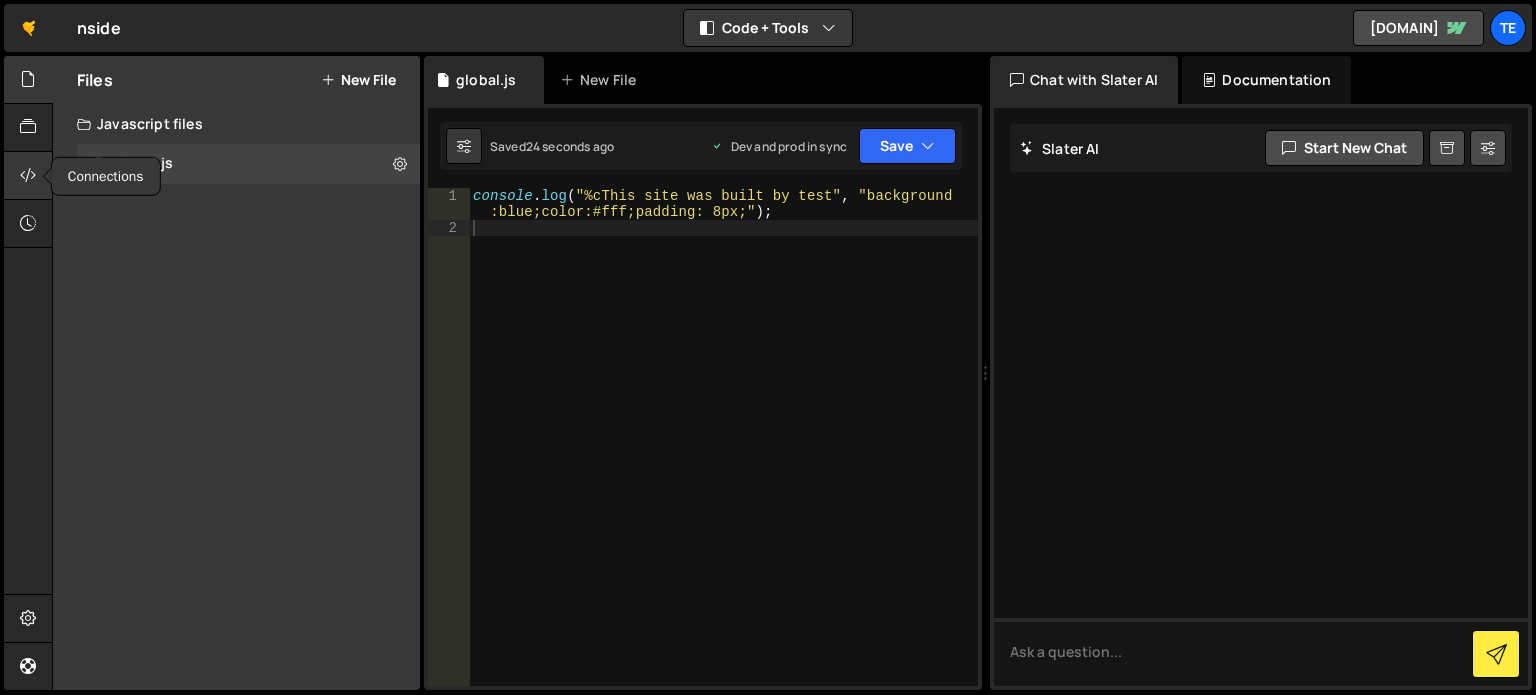 click at bounding box center [28, 175] 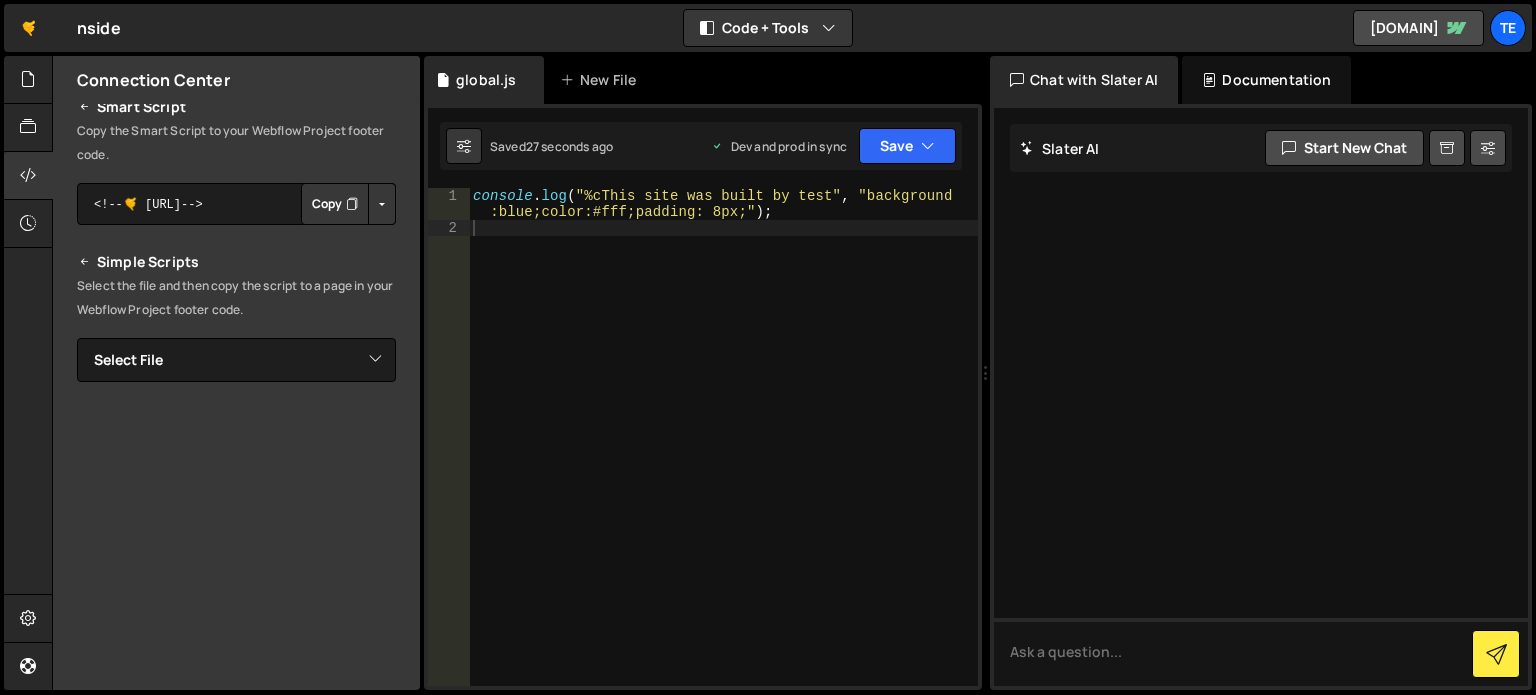 scroll, scrollTop: 219, scrollLeft: 0, axis: vertical 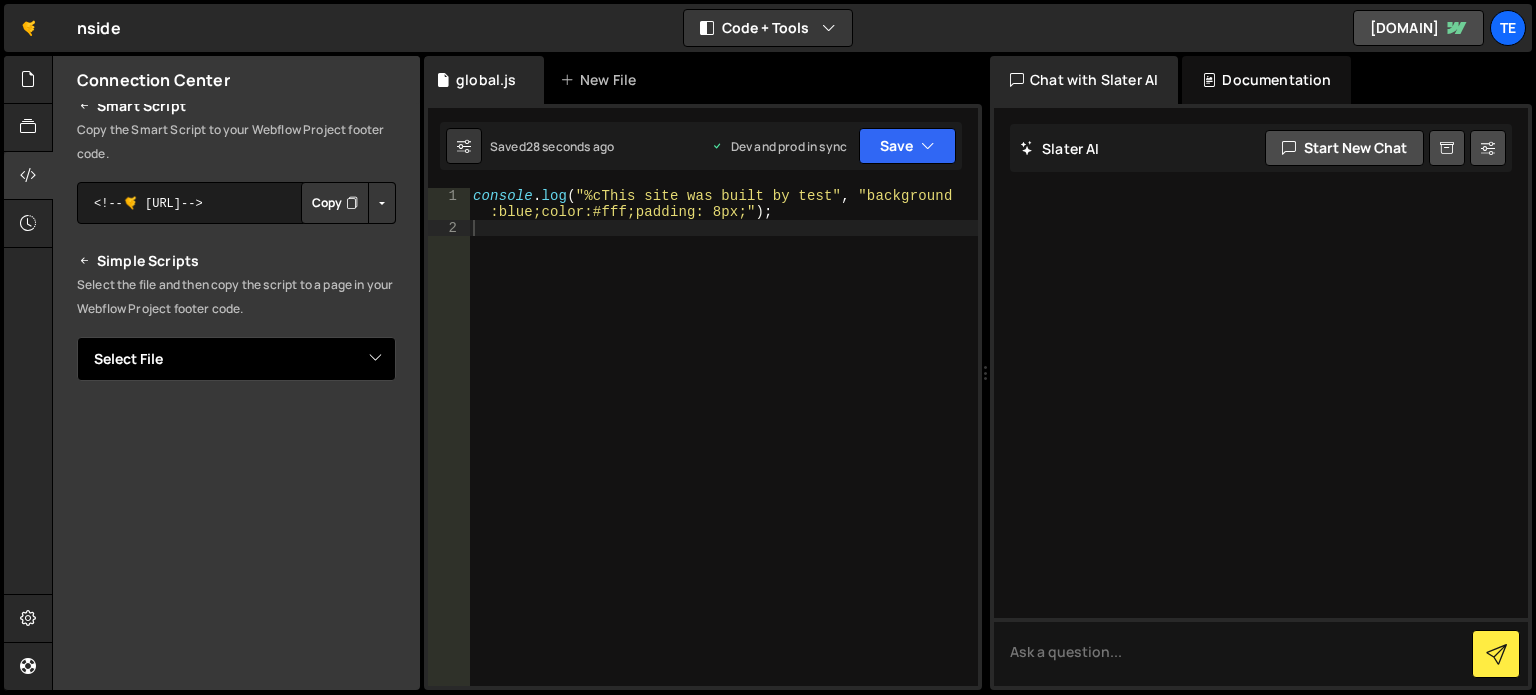 click on "Select File
global.js" at bounding box center (236, 359) 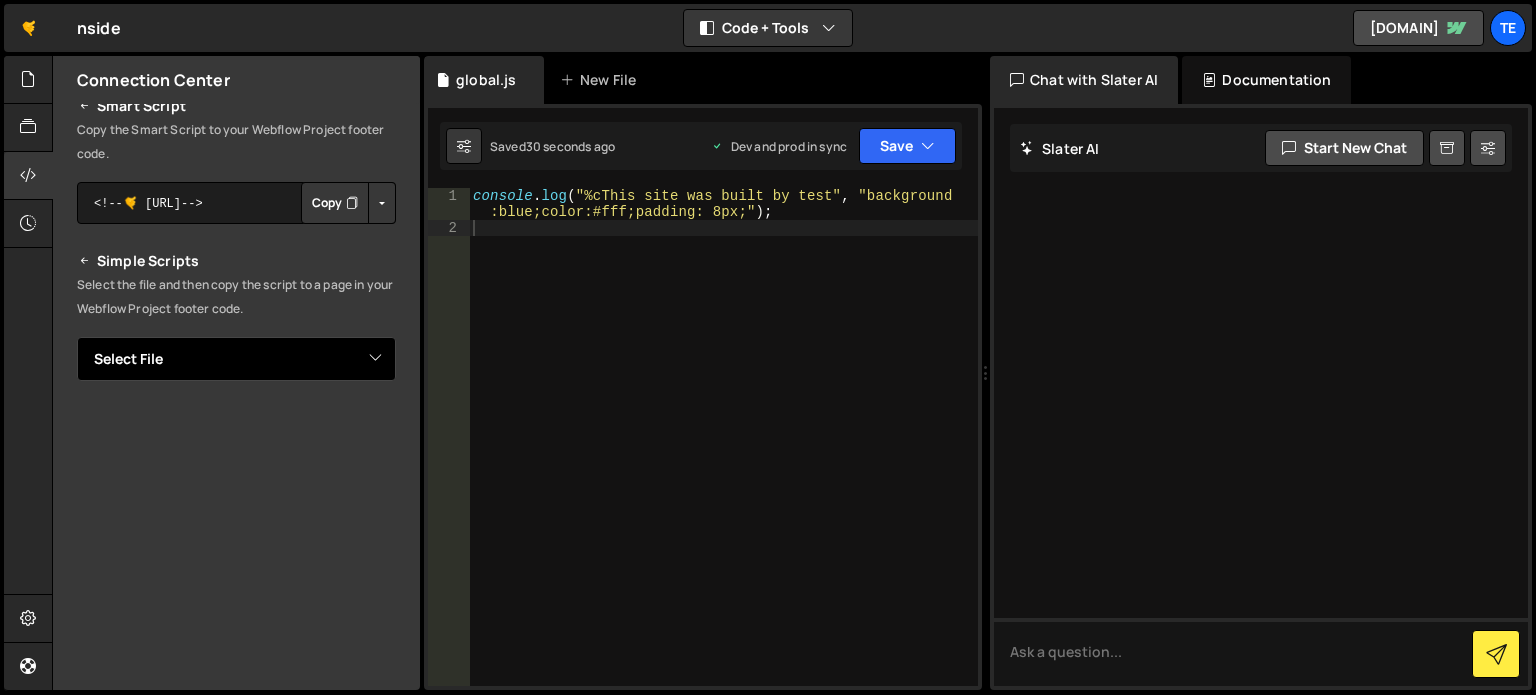 select on "44407" 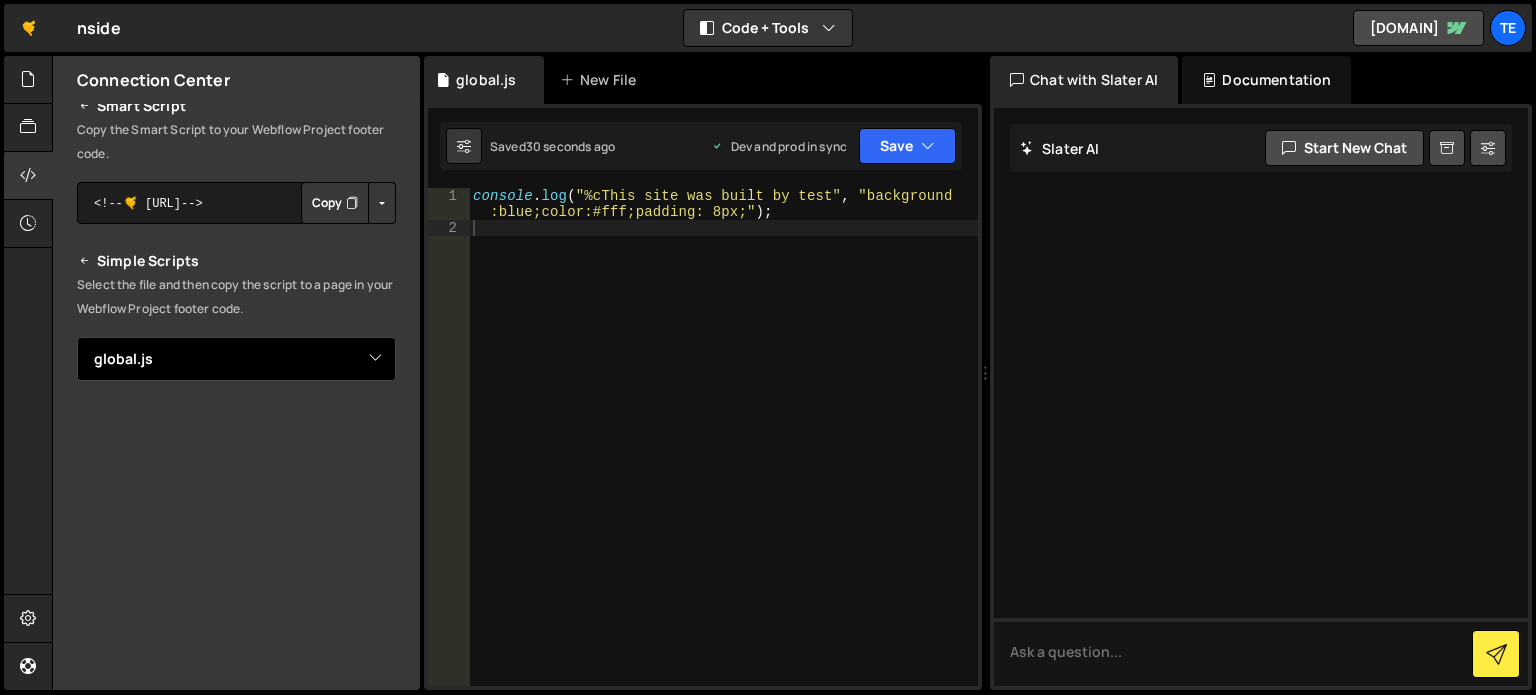 click on "Select File
global.js" at bounding box center [236, 359] 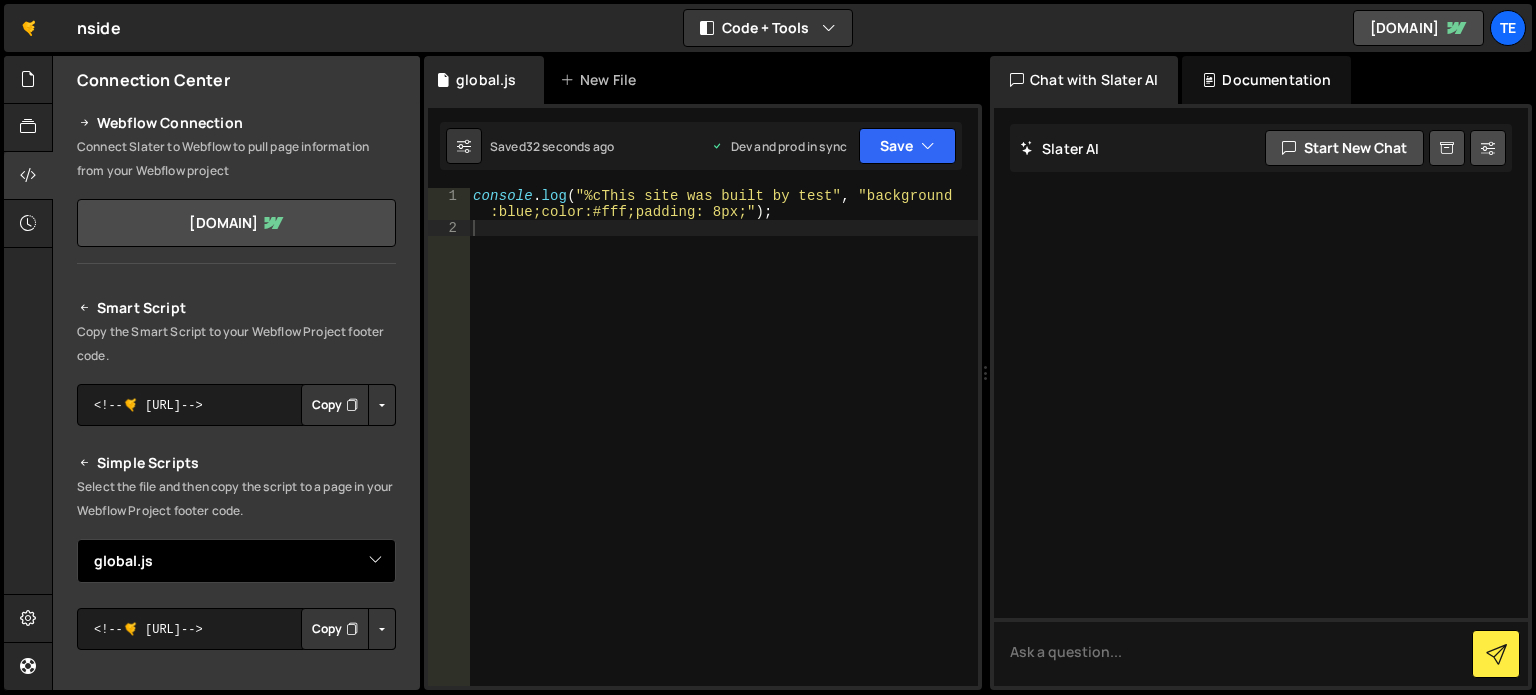 scroll, scrollTop: 0, scrollLeft: 0, axis: both 